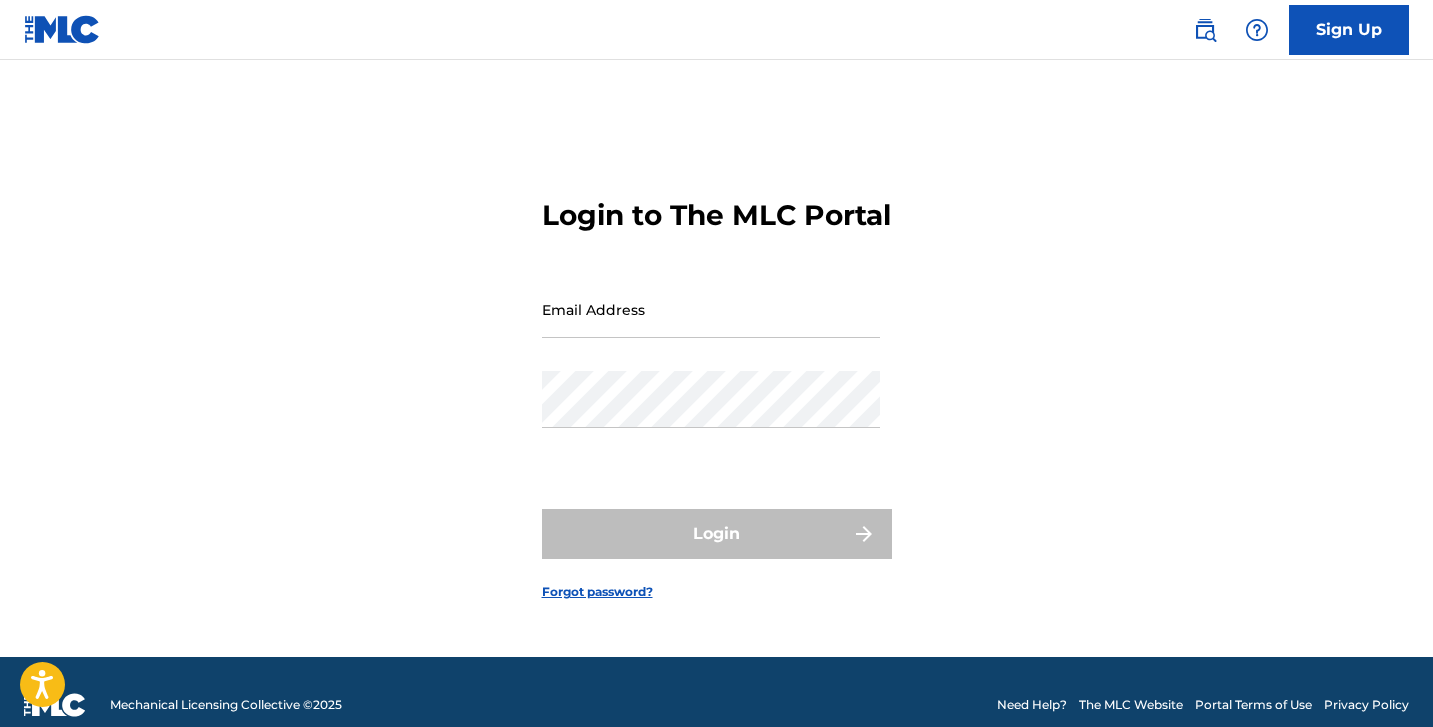 scroll, scrollTop: 0, scrollLeft: 0, axis: both 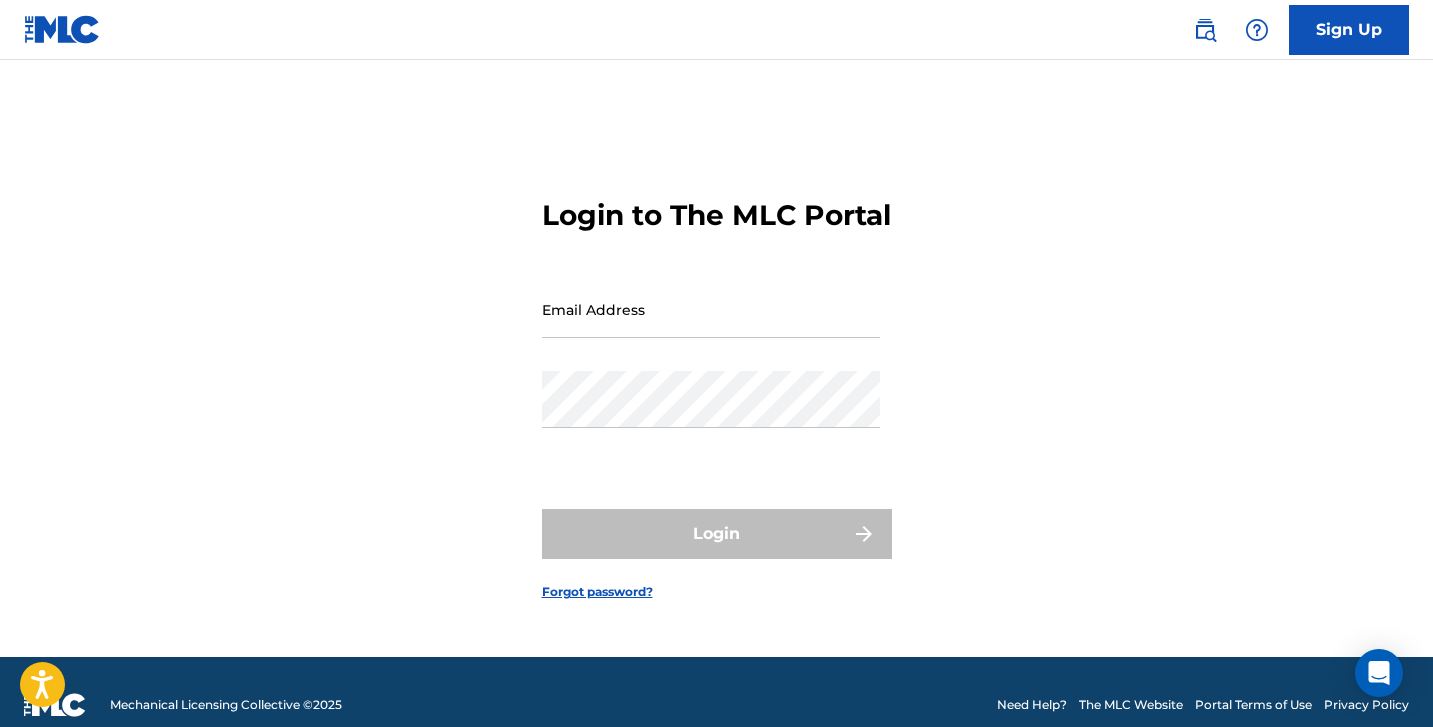 click at bounding box center (1257, 30) 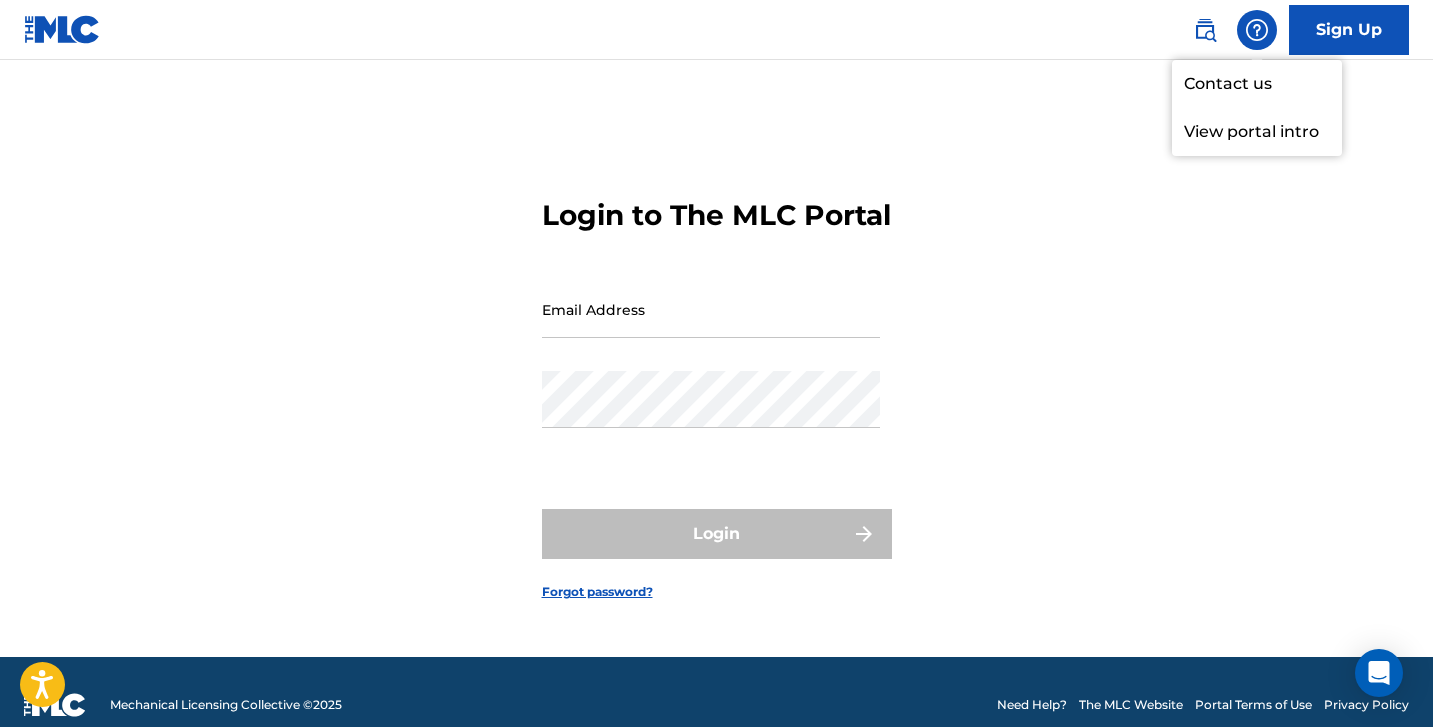 click at bounding box center [1205, 30] 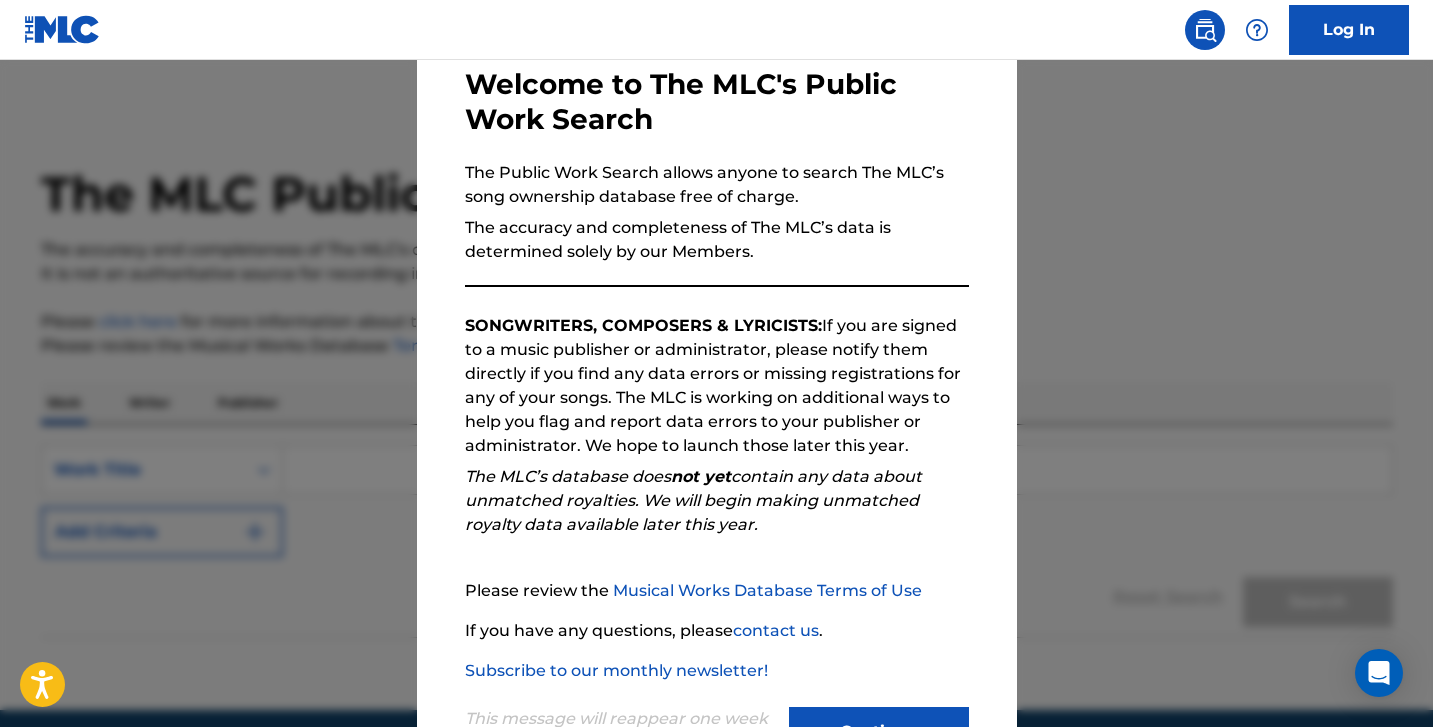 scroll, scrollTop: 188, scrollLeft: 0, axis: vertical 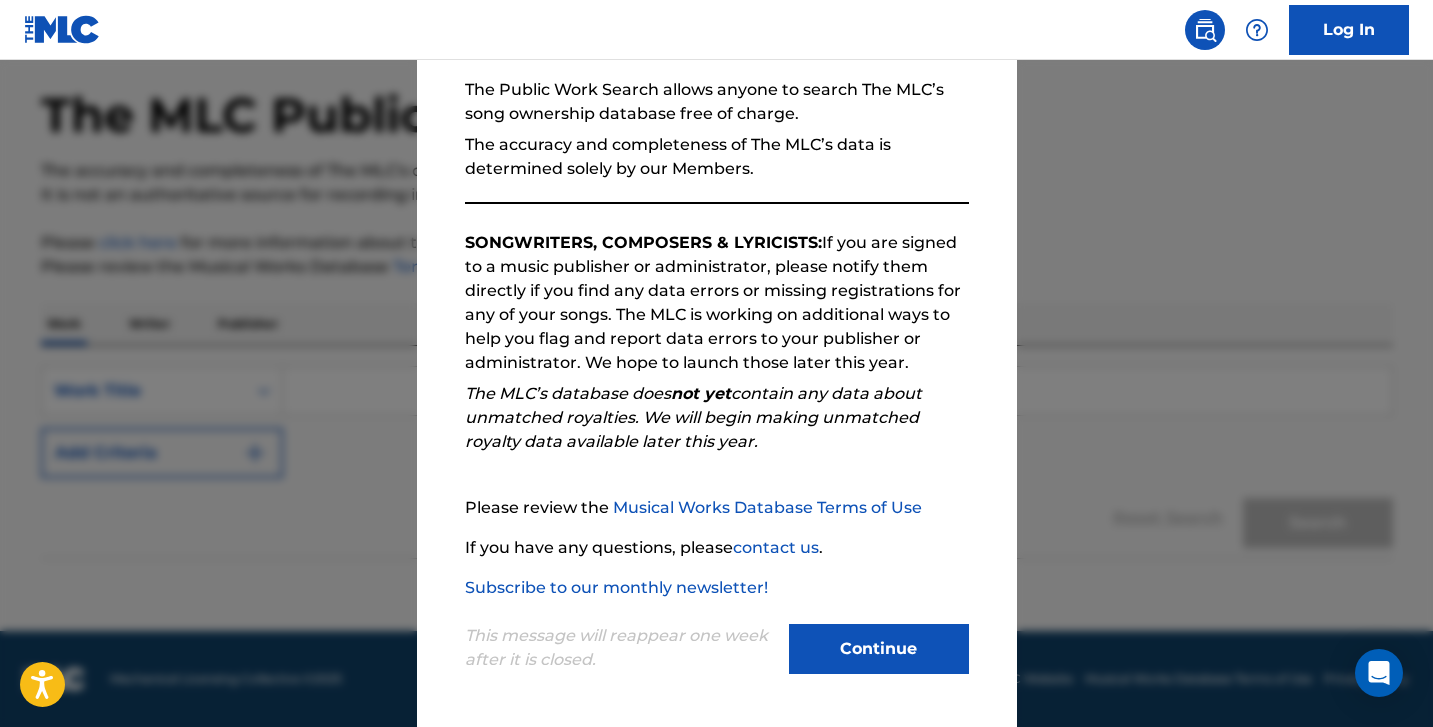 click on "Continue" at bounding box center [879, 649] 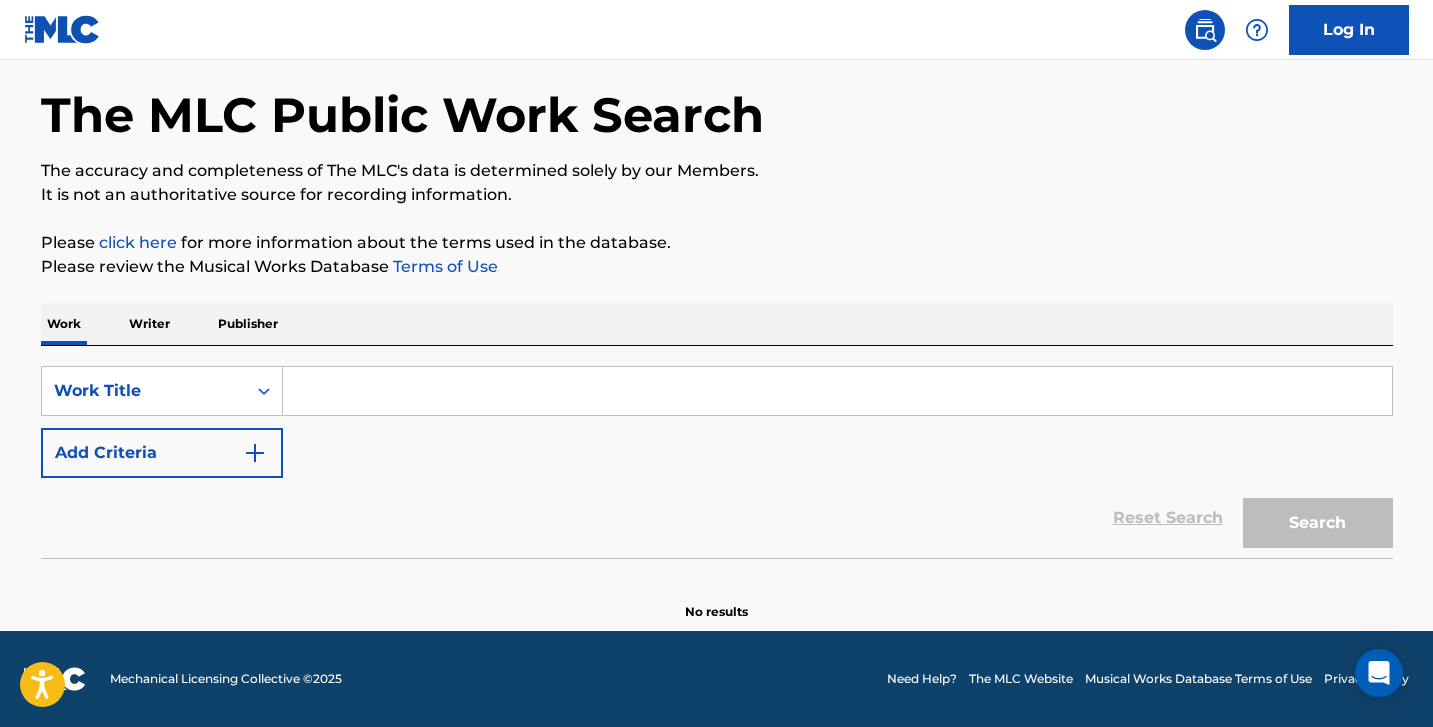 click at bounding box center (62, 29) 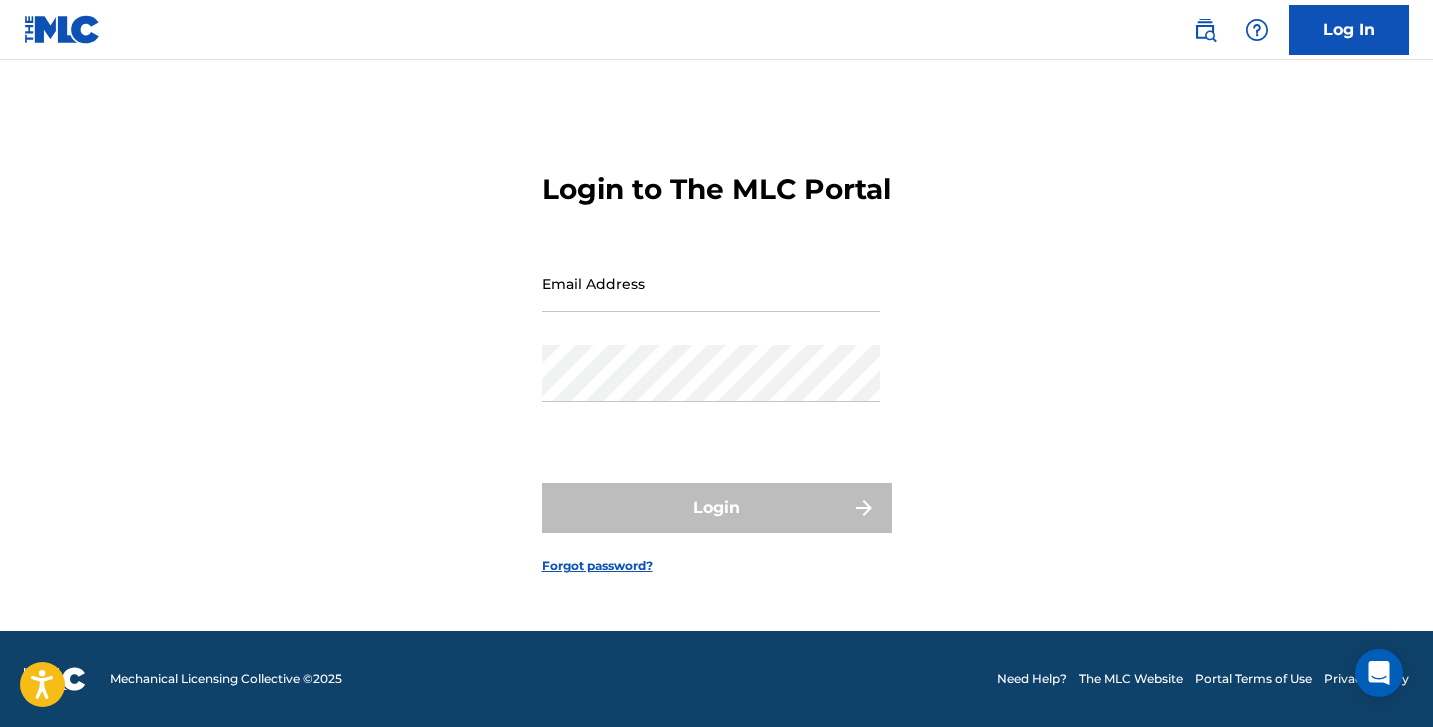 scroll, scrollTop: 0, scrollLeft: 0, axis: both 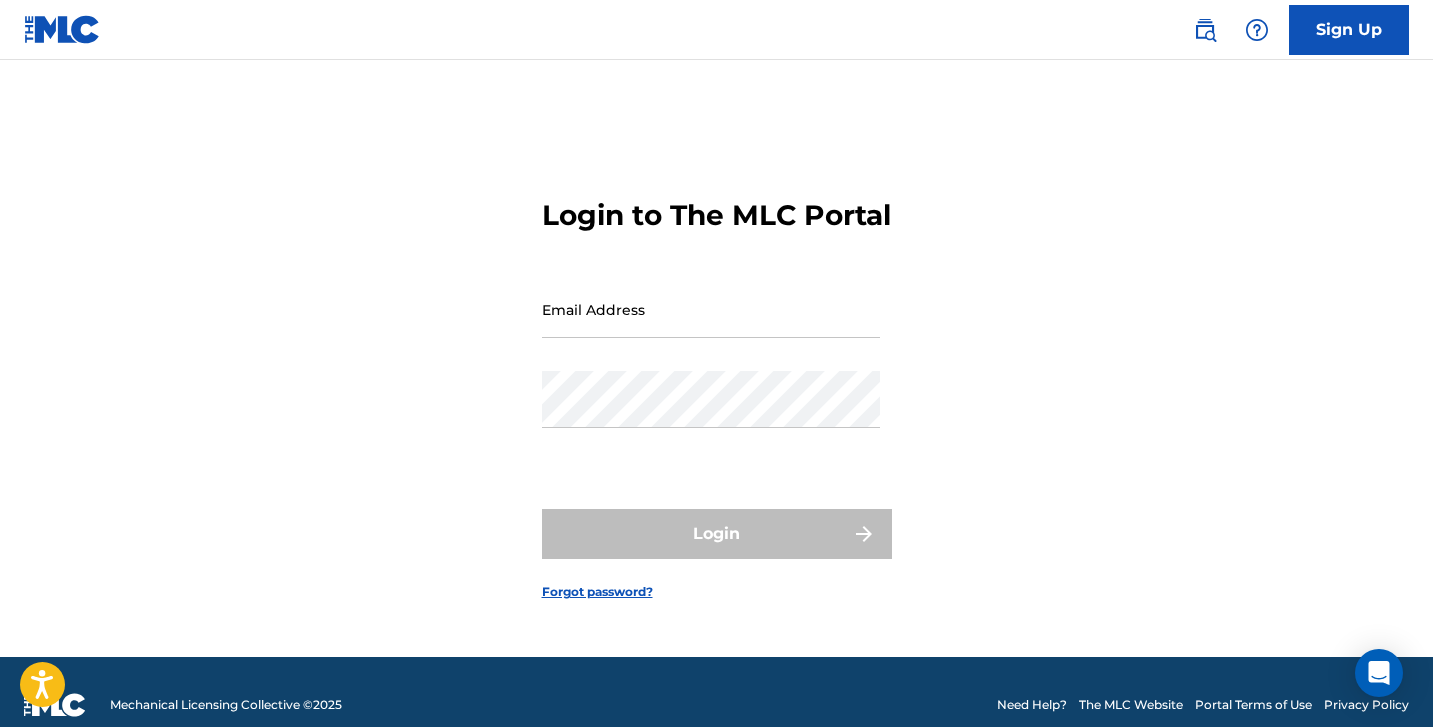 click on "Login to The MLC Portal Email Address Password Login Forgot password?" at bounding box center (717, 383) 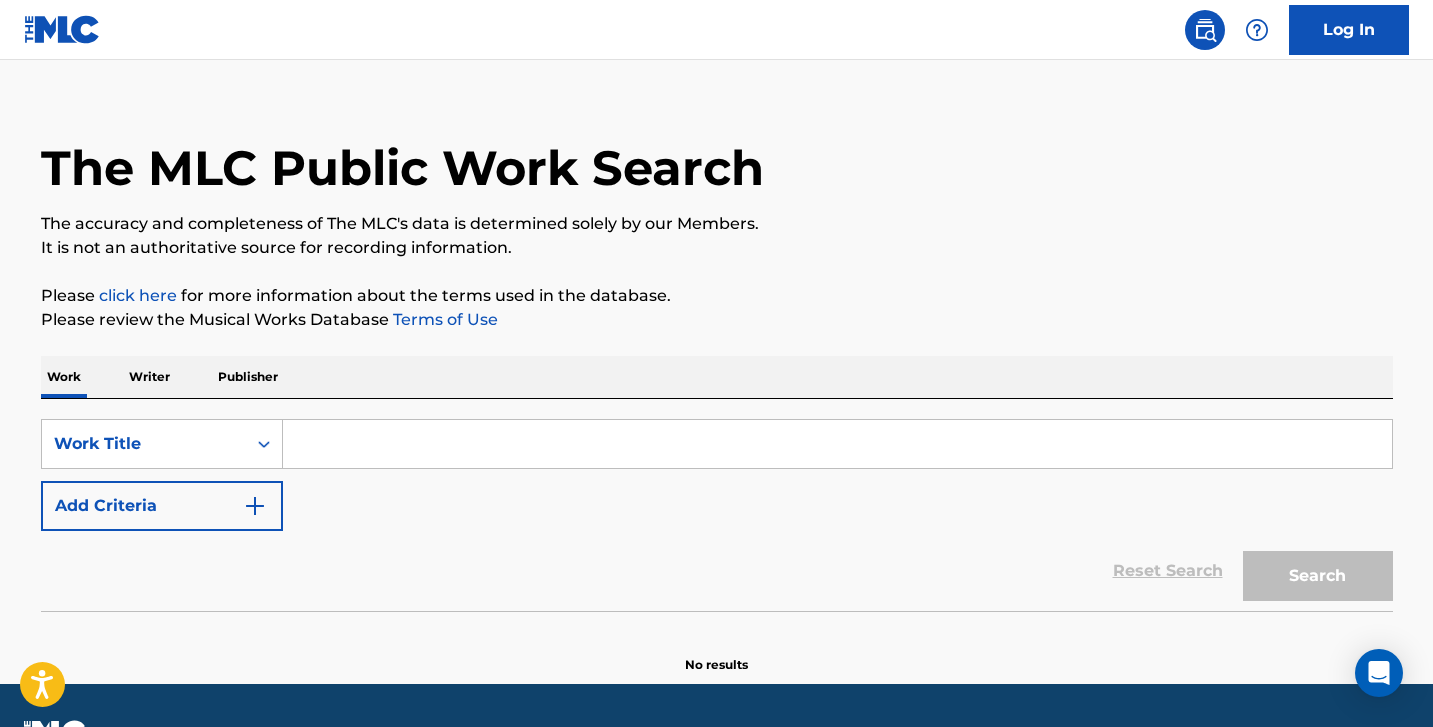 scroll, scrollTop: 79, scrollLeft: 0, axis: vertical 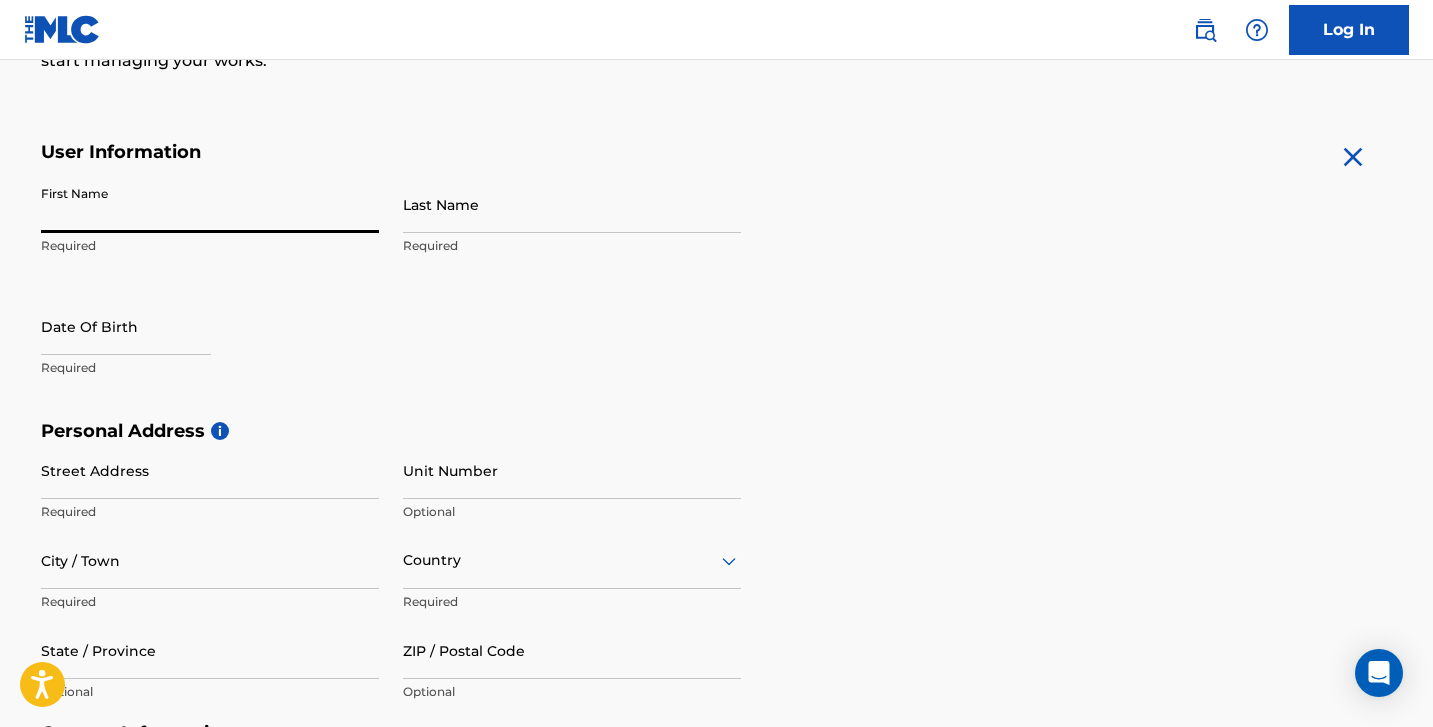 click on "First Name" at bounding box center (210, 204) 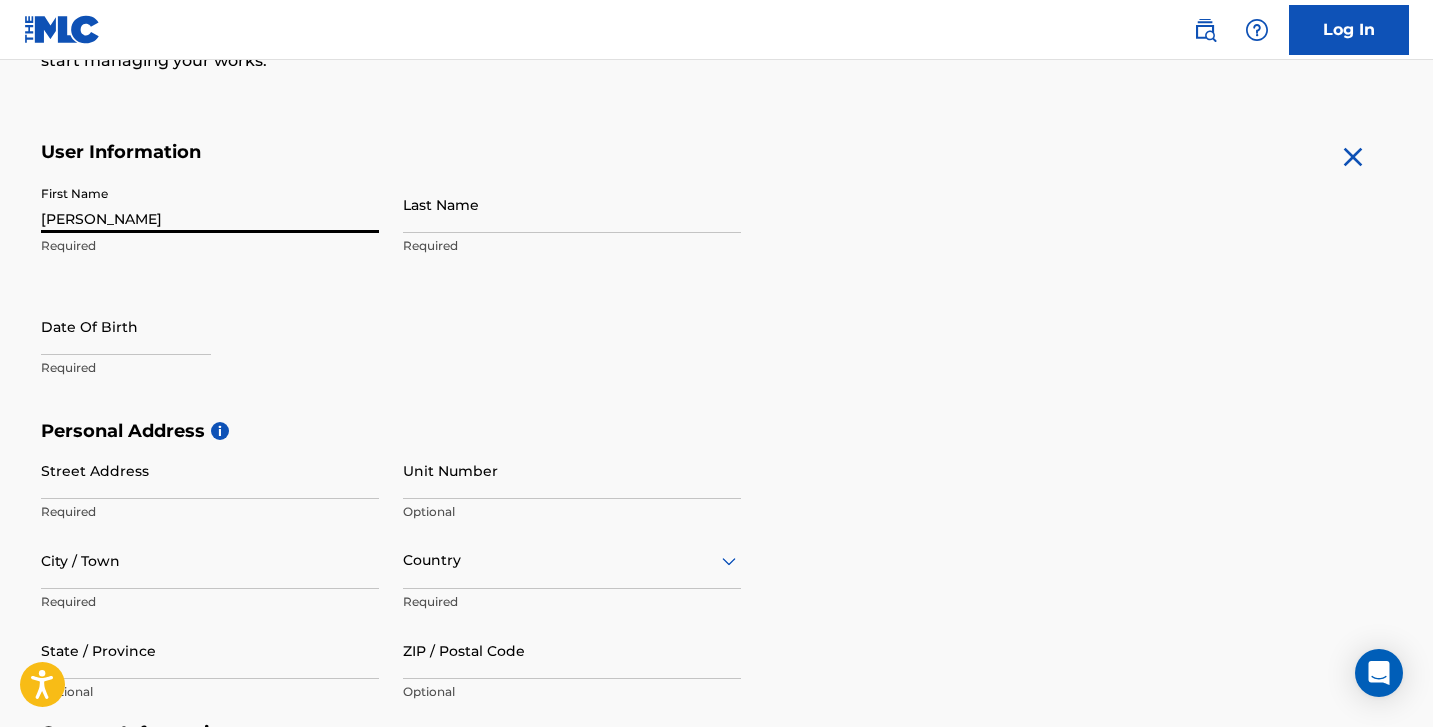 type on "[PERSON_NAME]" 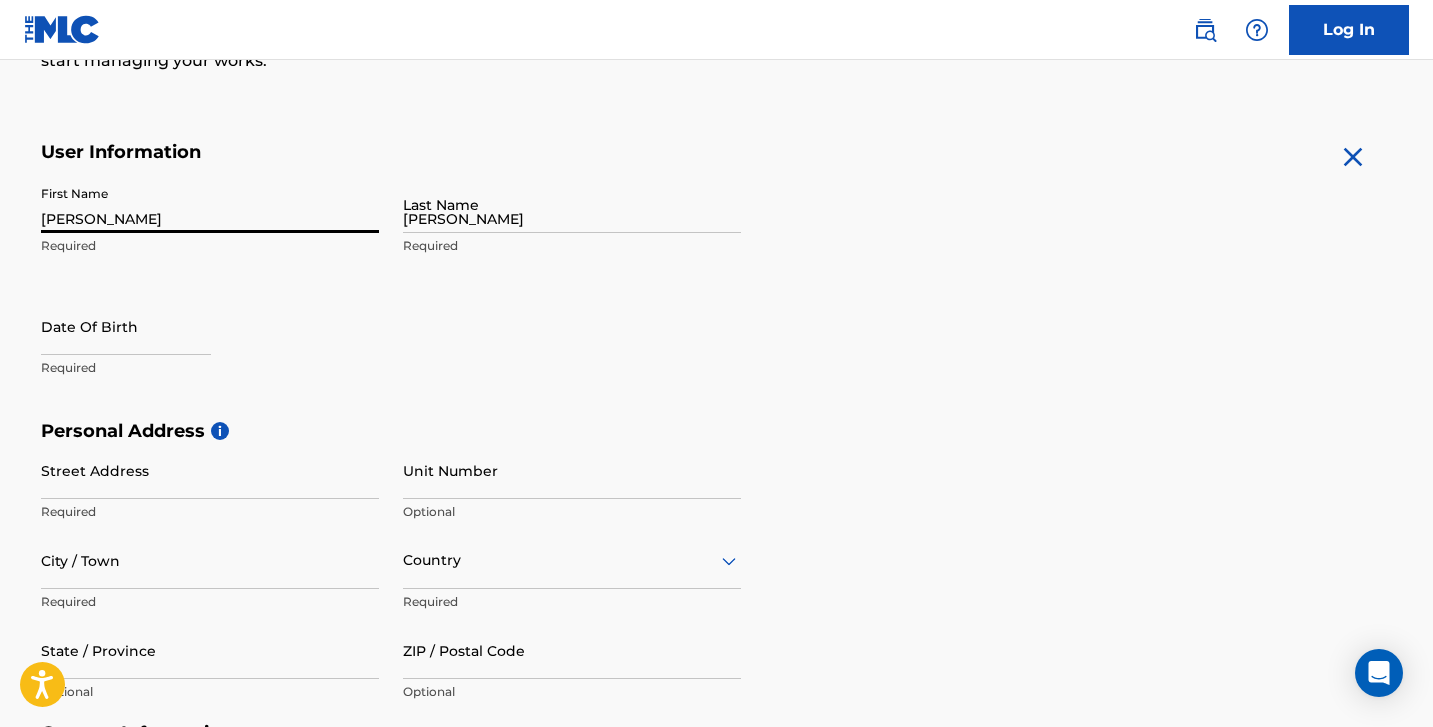 type on "[STREET_ADDRESS][PERSON_NAME]" 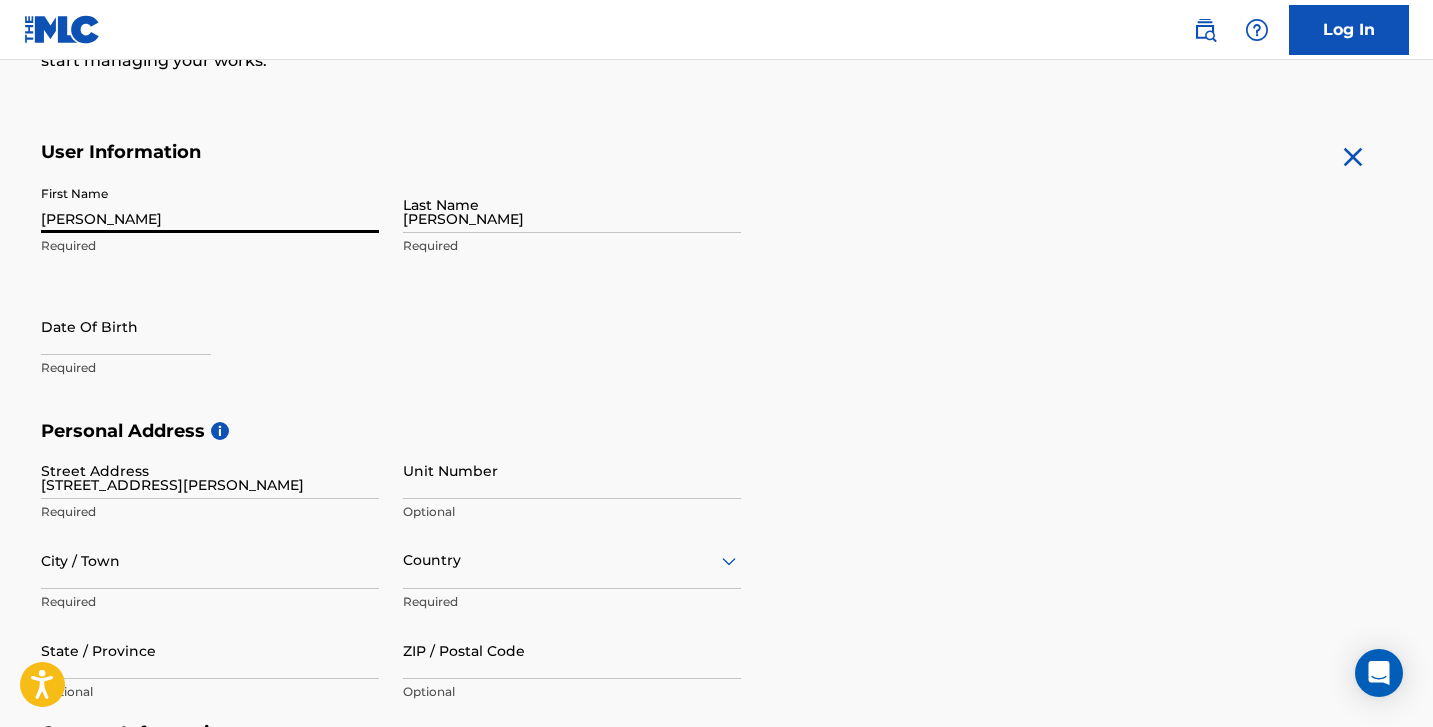 type on "[PERSON_NAME]" 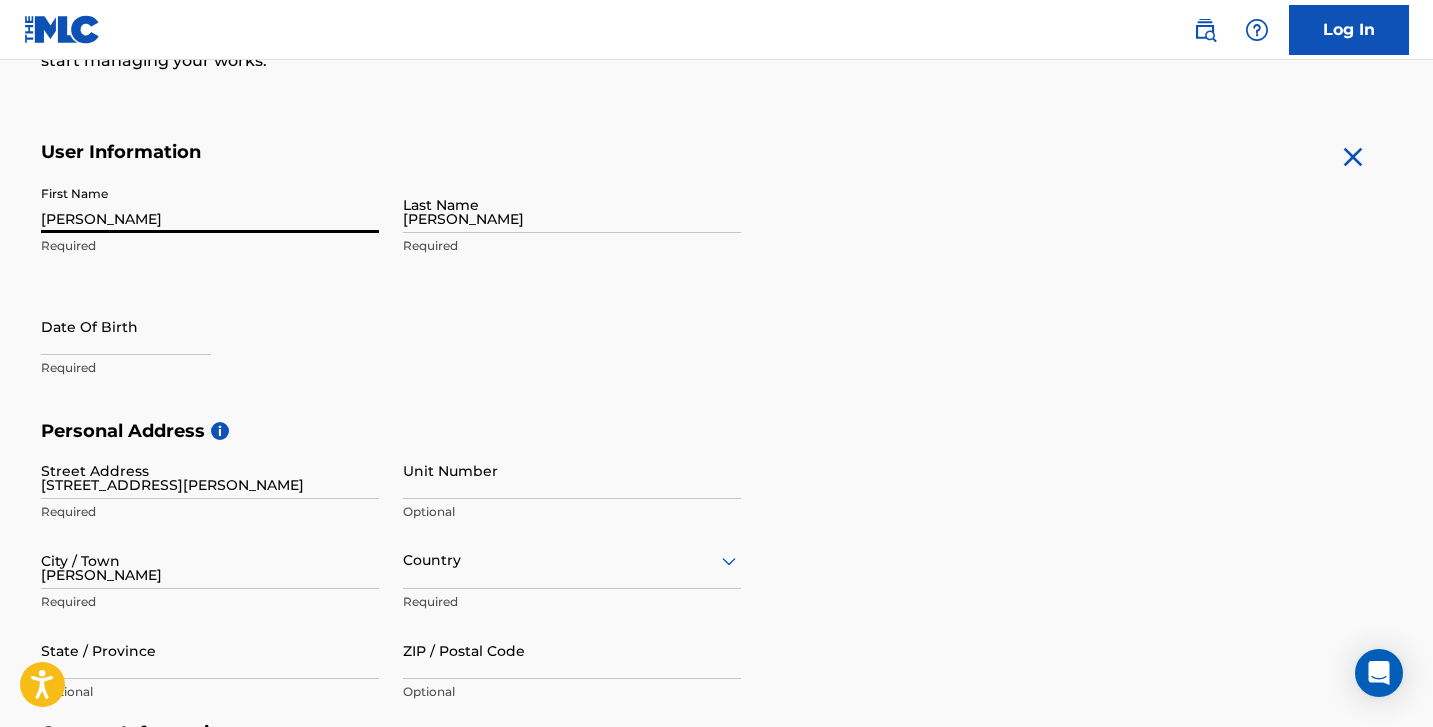 type on "[GEOGRAPHIC_DATA]" 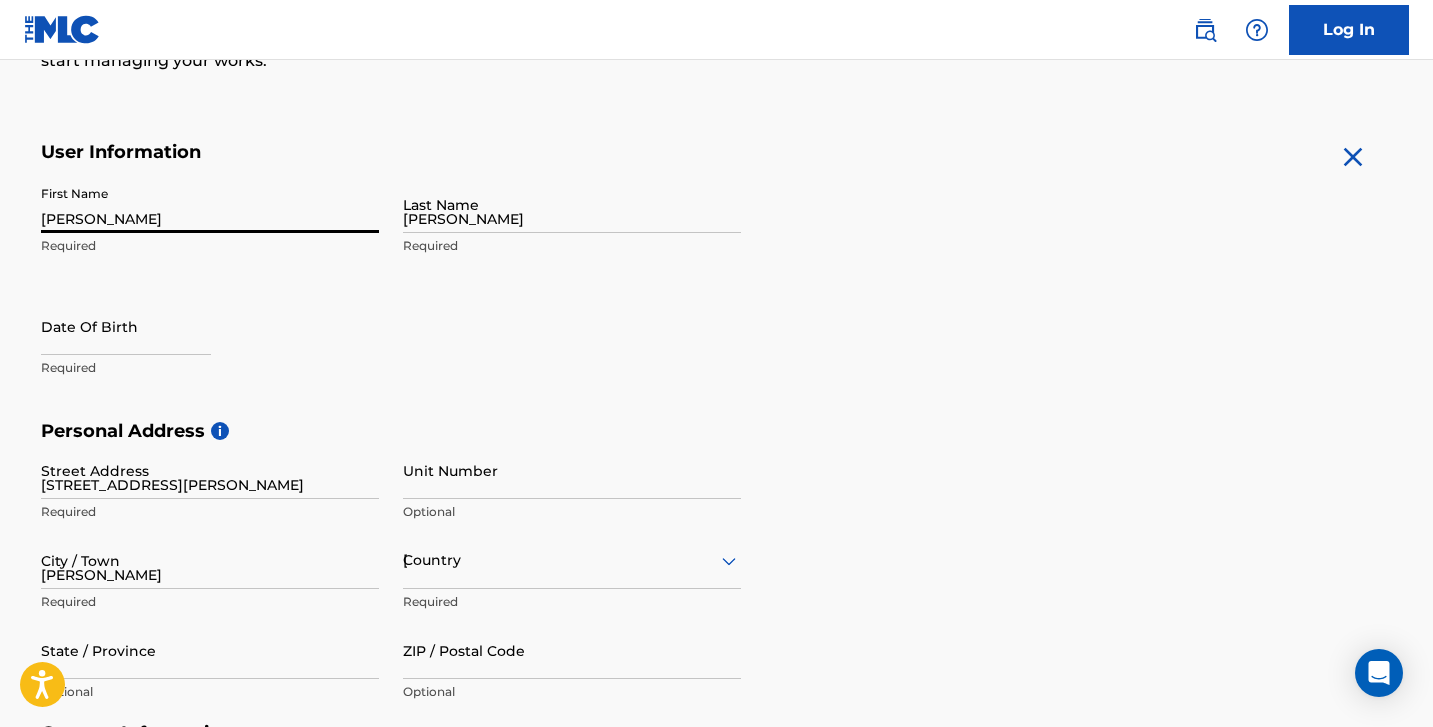 type on "[US_STATE]" 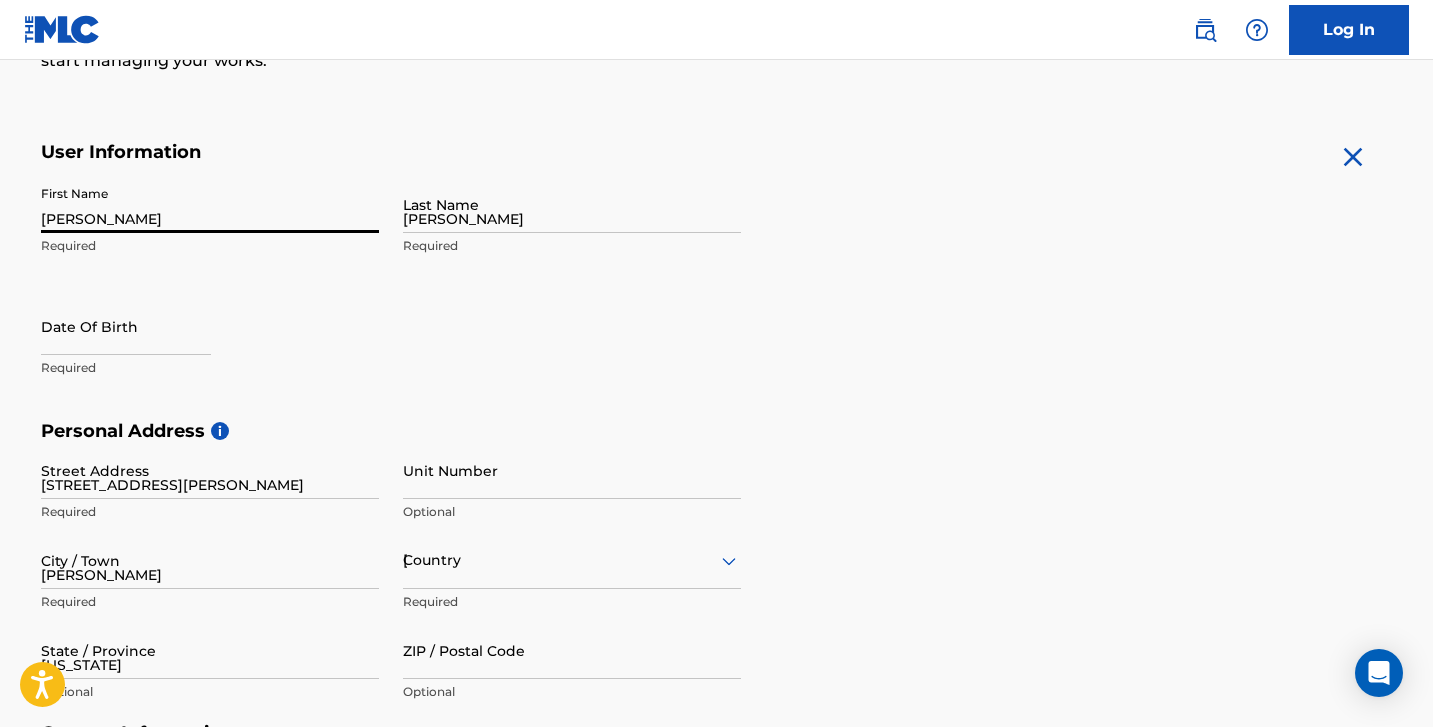 type on "73008" 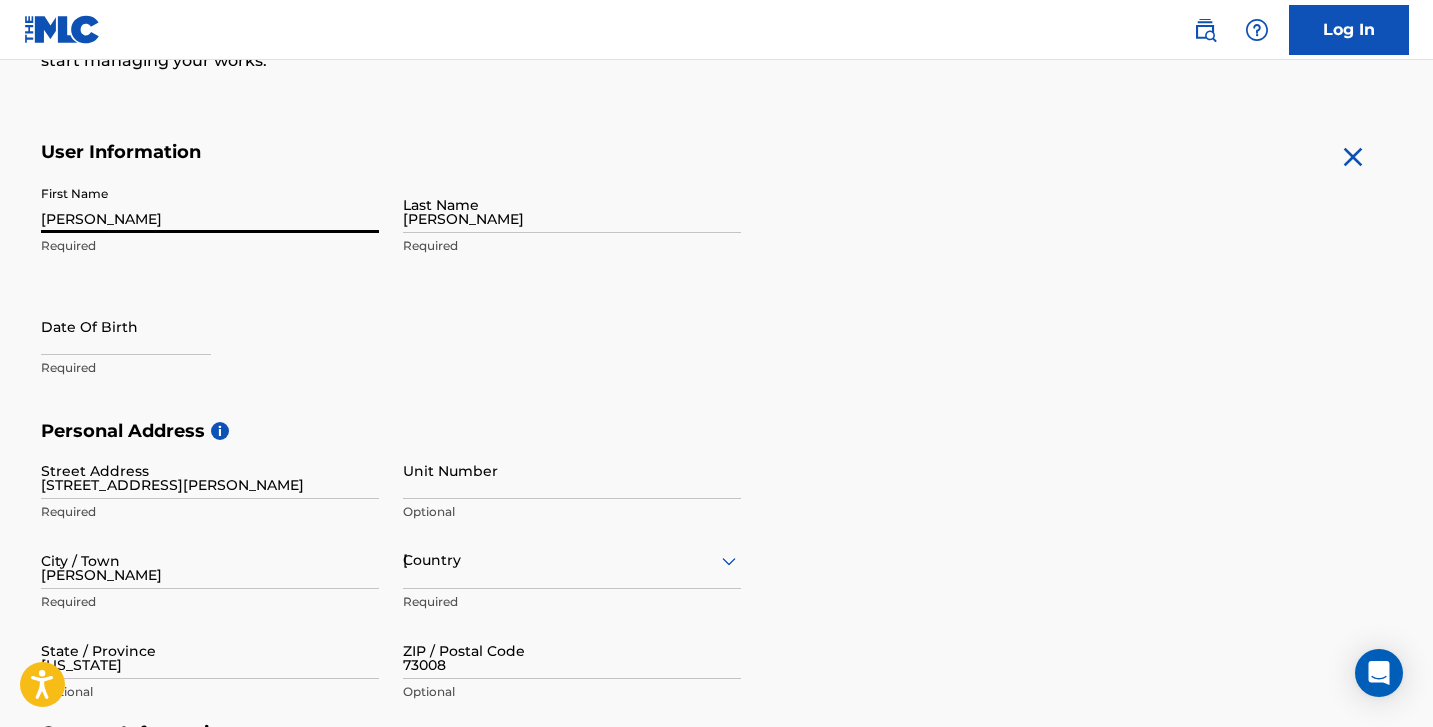 type on "1" 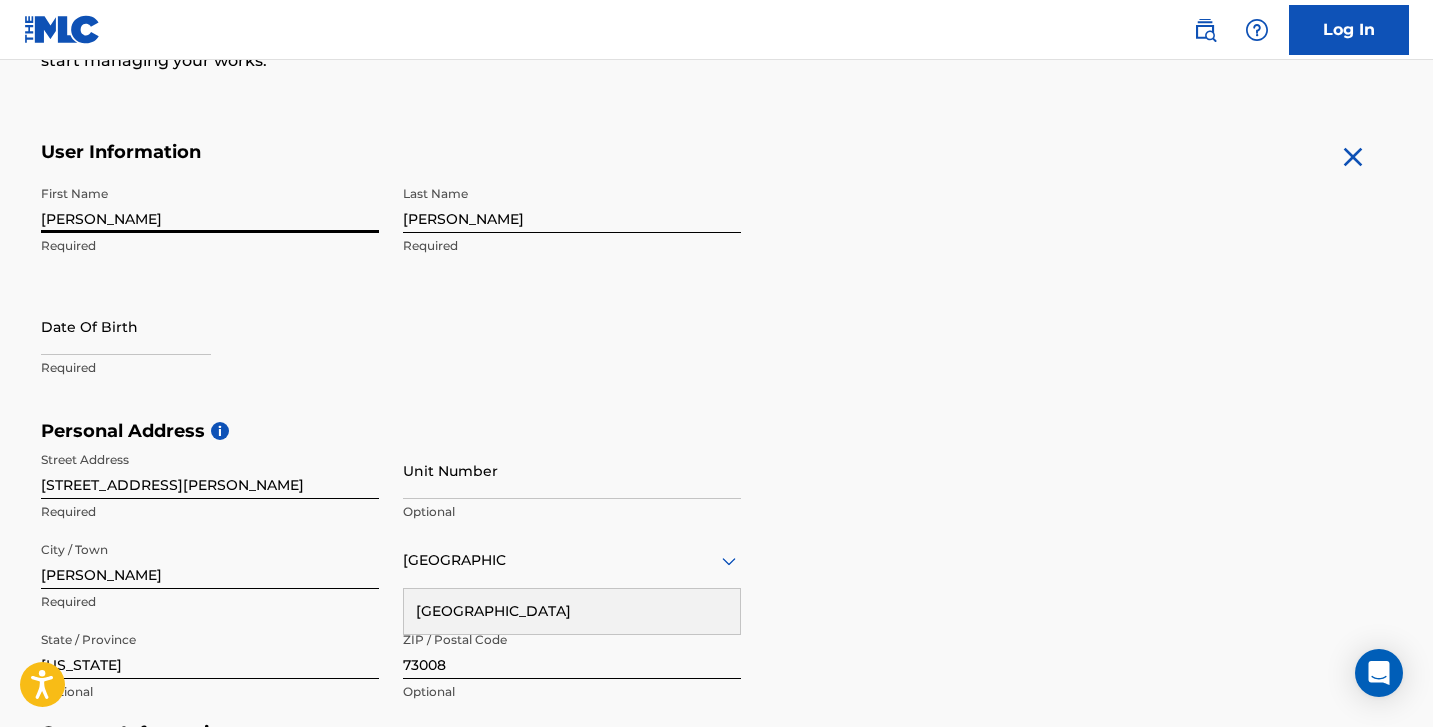 scroll, scrollTop: 708, scrollLeft: 0, axis: vertical 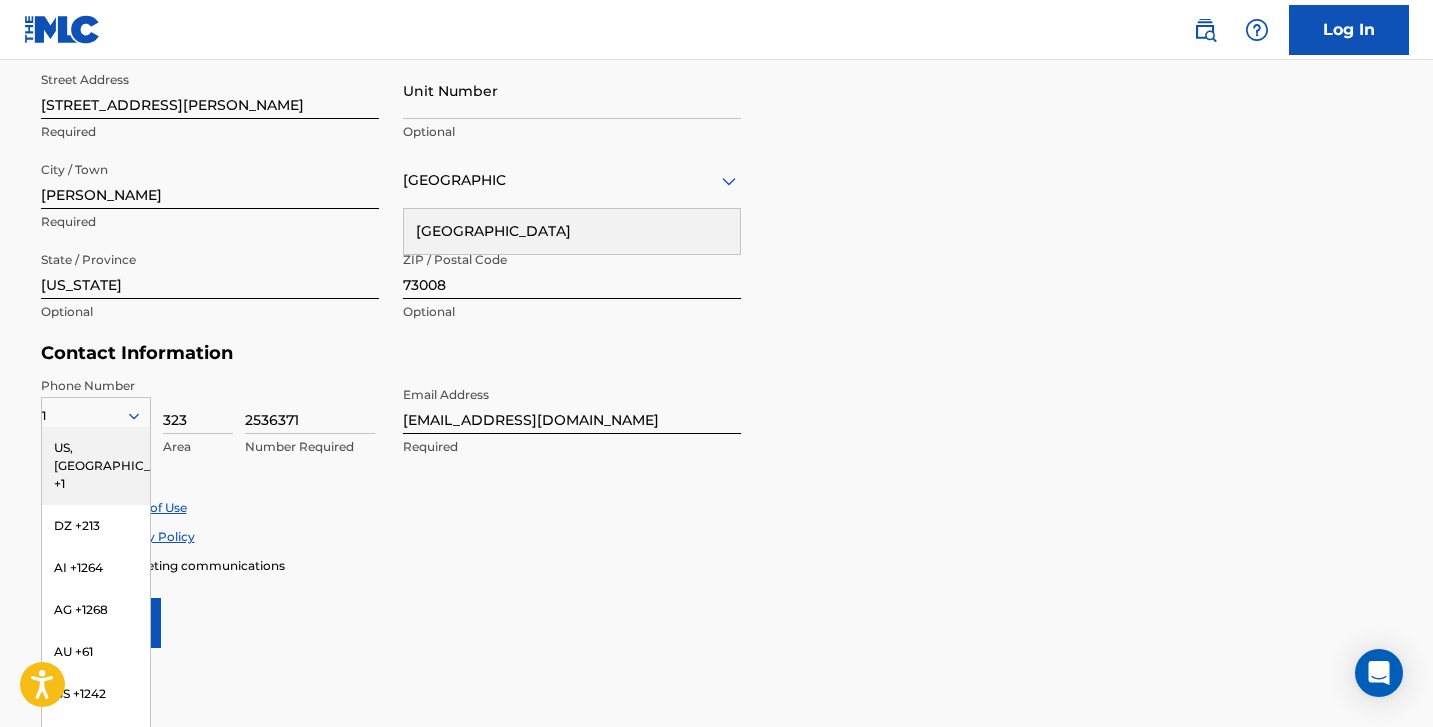 click on "User Information First Name [PERSON_NAME] Required Last Name [PERSON_NAME] Required Date Of Birth Required Personal Address i Street Address [STREET_ADDRESS][PERSON_NAME] Required Unit Number Optional City / Town [GEOGRAPHIC_DATA] Required [GEOGRAPHIC_DATA] [GEOGRAPHIC_DATA] Required State / Province [US_STATE] Optional ZIP / Postal Code 73008 Optional Contact Information Phone Number [GEOGRAPHIC_DATA] +1 DZ +213 AI +1264 AG +1268 AU +61 BS +1242 BB +1246 BZ +501 BM +1441 BO +591 KY +1345 DM +1767 DO +1809 ER +291 ET +251 GA +241 GD +1473 IN +91 JM +1876 JP +81 LV +371 LB +961 LR +231 LY +218 MG +261 FM +691 ME, RS +381 MS +[GEOGRAPHIC_DATA] +212 NL +31 PE +51 PT +351 KN +1869 LC +1758 VC +1784 SN +221 SK +421 CH +41 TT +1868 TN +216 TC +1649 AE +971 VG +1284 WF +681 Country Required 323 Area 2536371 Number Required Email Address [EMAIL_ADDRESS][DOMAIN_NAME] Required Accept Terms of Use Accept Privacy Policy Enroll in marketing communications Sign up" at bounding box center [717, 204] 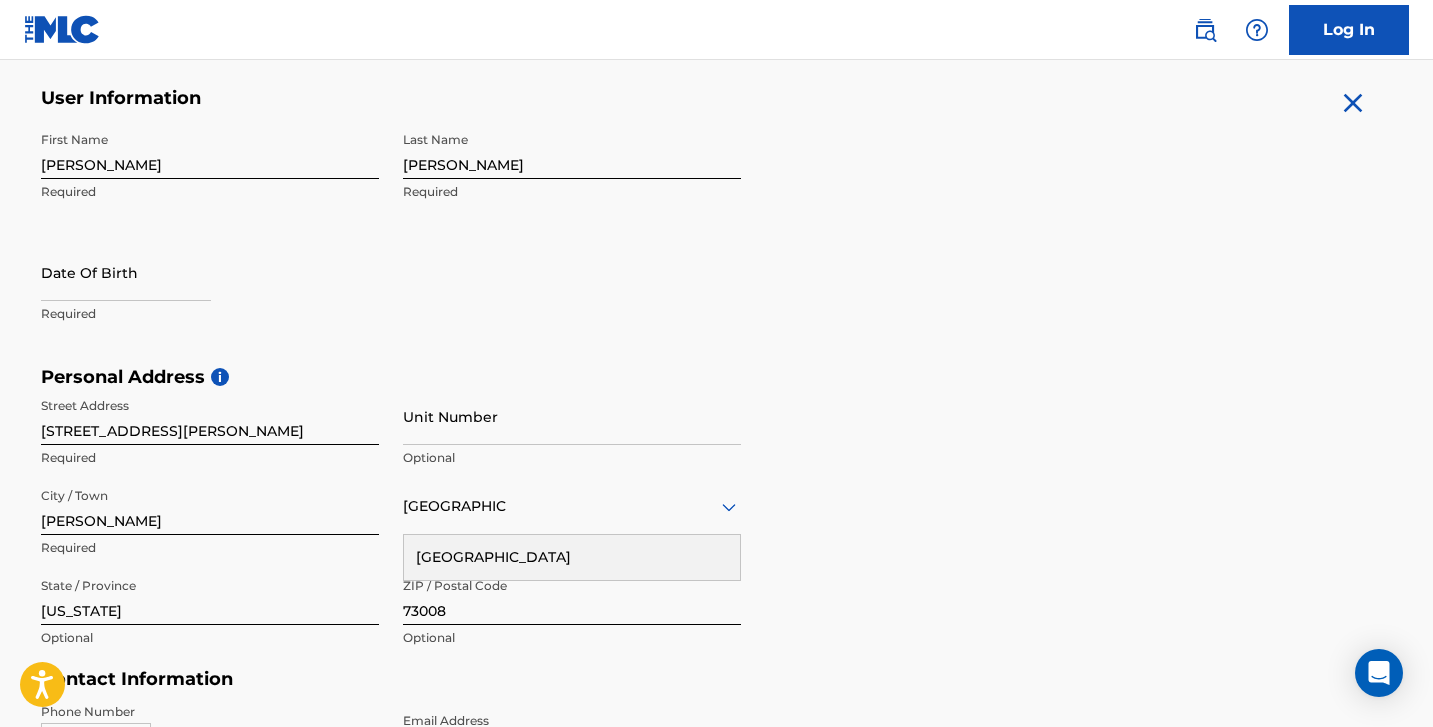 scroll, scrollTop: 363, scrollLeft: 0, axis: vertical 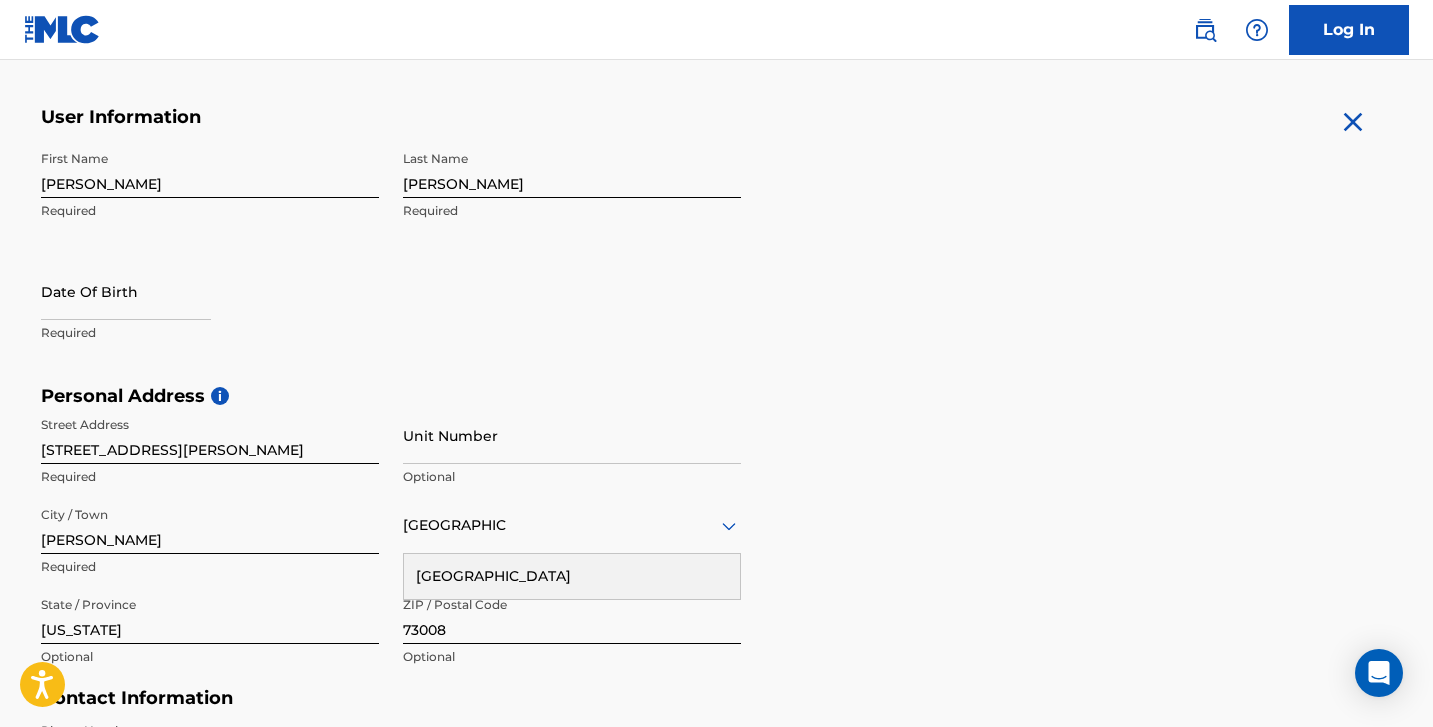 click at bounding box center (126, 291) 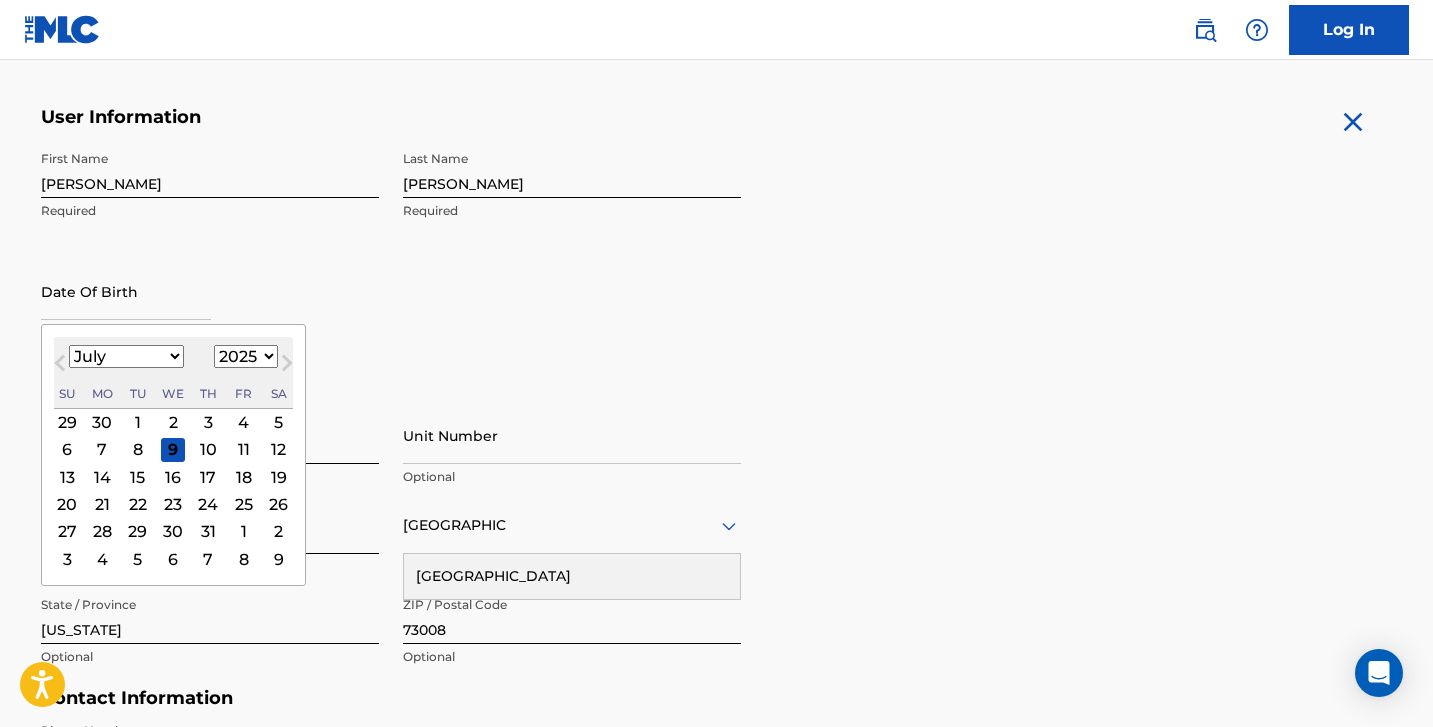 click on "January February March April May June July August September October November December" at bounding box center (126, 356) 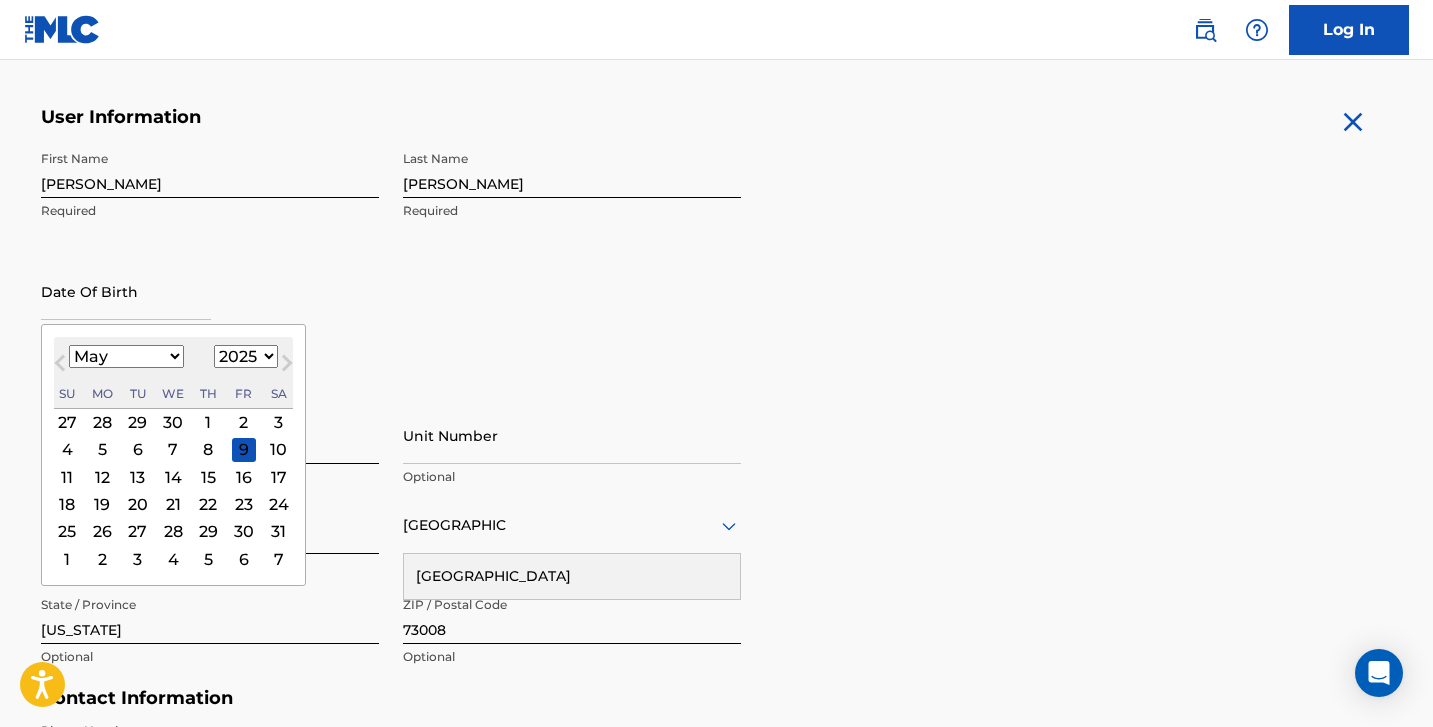 click on "4" at bounding box center [67, 450] 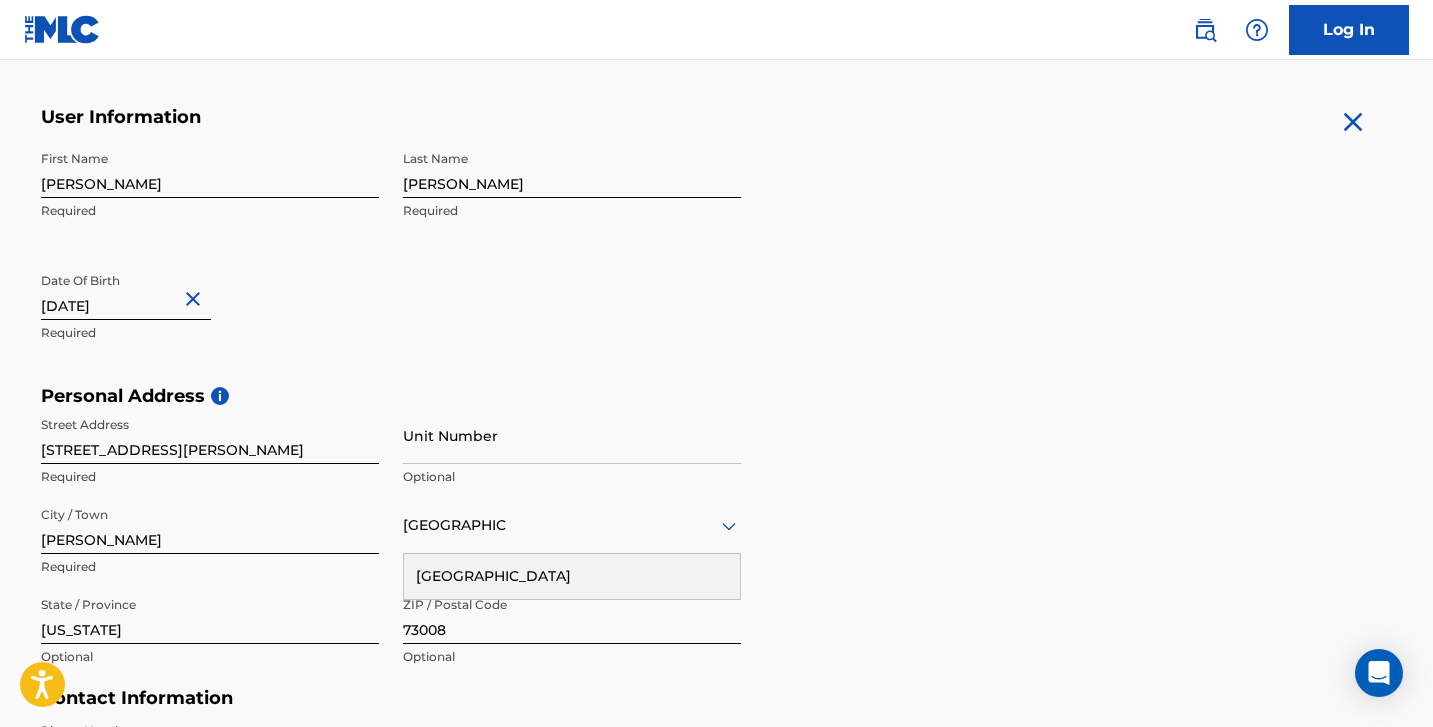 click on "[DATE]" at bounding box center [126, 291] 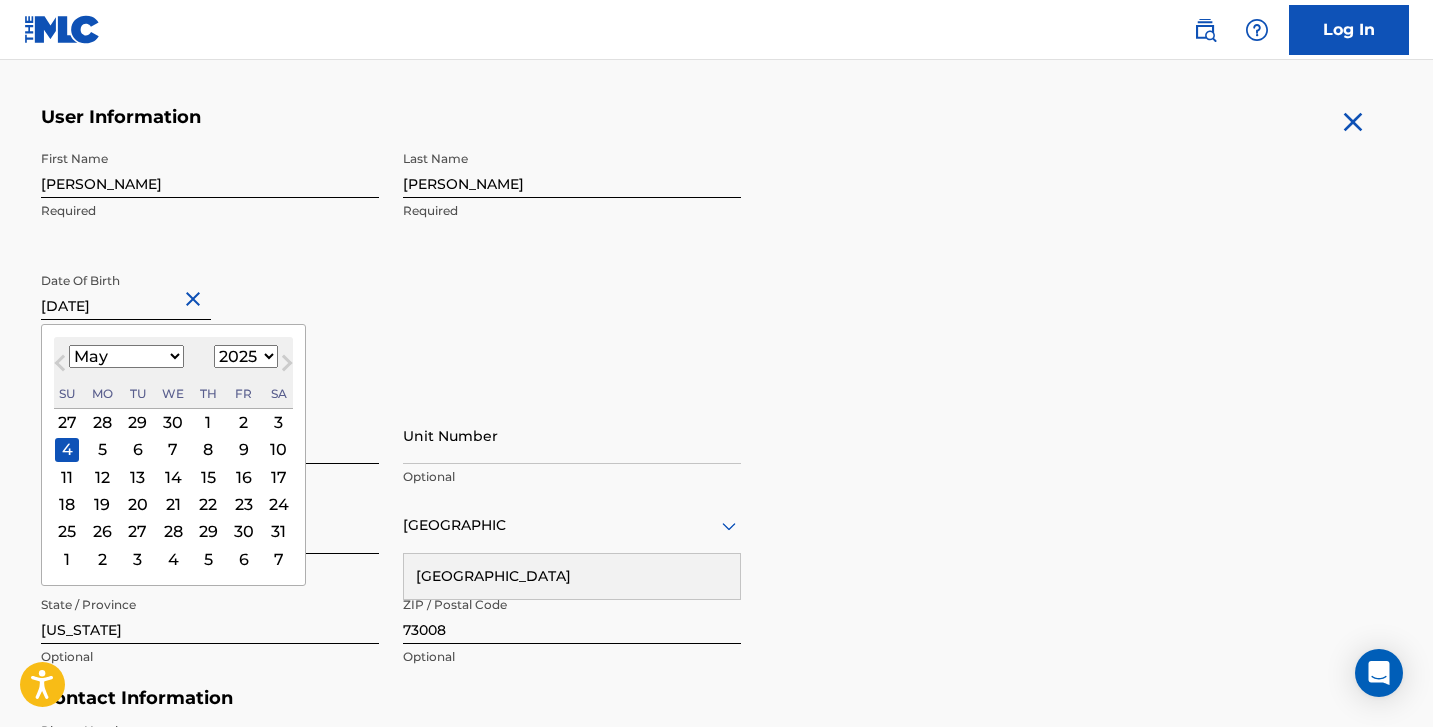 click on "1899 1900 1901 1902 1903 1904 1905 1906 1907 1908 1909 1910 1911 1912 1913 1914 1915 1916 1917 1918 1919 1920 1921 1922 1923 1924 1925 1926 1927 1928 1929 1930 1931 1932 1933 1934 1935 1936 1937 1938 1939 1940 1941 1942 1943 1944 1945 1946 1947 1948 1949 1950 1951 1952 1953 1954 1955 1956 1957 1958 1959 1960 1961 1962 1963 1964 1965 1966 1967 1968 1969 1970 1971 1972 1973 1974 1975 1976 1977 1978 1979 1980 1981 1982 1983 1984 1985 1986 1987 1988 1989 1990 1991 1992 1993 1994 1995 1996 1997 1998 1999 2000 2001 2002 2003 2004 2005 2006 2007 2008 2009 2010 2011 2012 2013 2014 2015 2016 2017 2018 2019 2020 2021 2022 2023 2024 2025 2026 2027 2028 2029 2030 2031 2032 2033 2034 2035 2036 2037 2038 2039 2040 2041 2042 2043 2044 2045 2046 2047 2048 2049 2050 2051 2052 2053 2054 2055 2056 2057 2058 2059 2060 2061 2062 2063 2064 2065 2066 2067 2068 2069 2070 2071 2072 2073 2074 2075 2076 2077 2078 2079 2080 2081 2082 2083 2084 2085 2086 2087 2088 2089 2090 2091 2092 2093 2094 2095 2096 2097 2098 2099 2100" at bounding box center (246, 356) 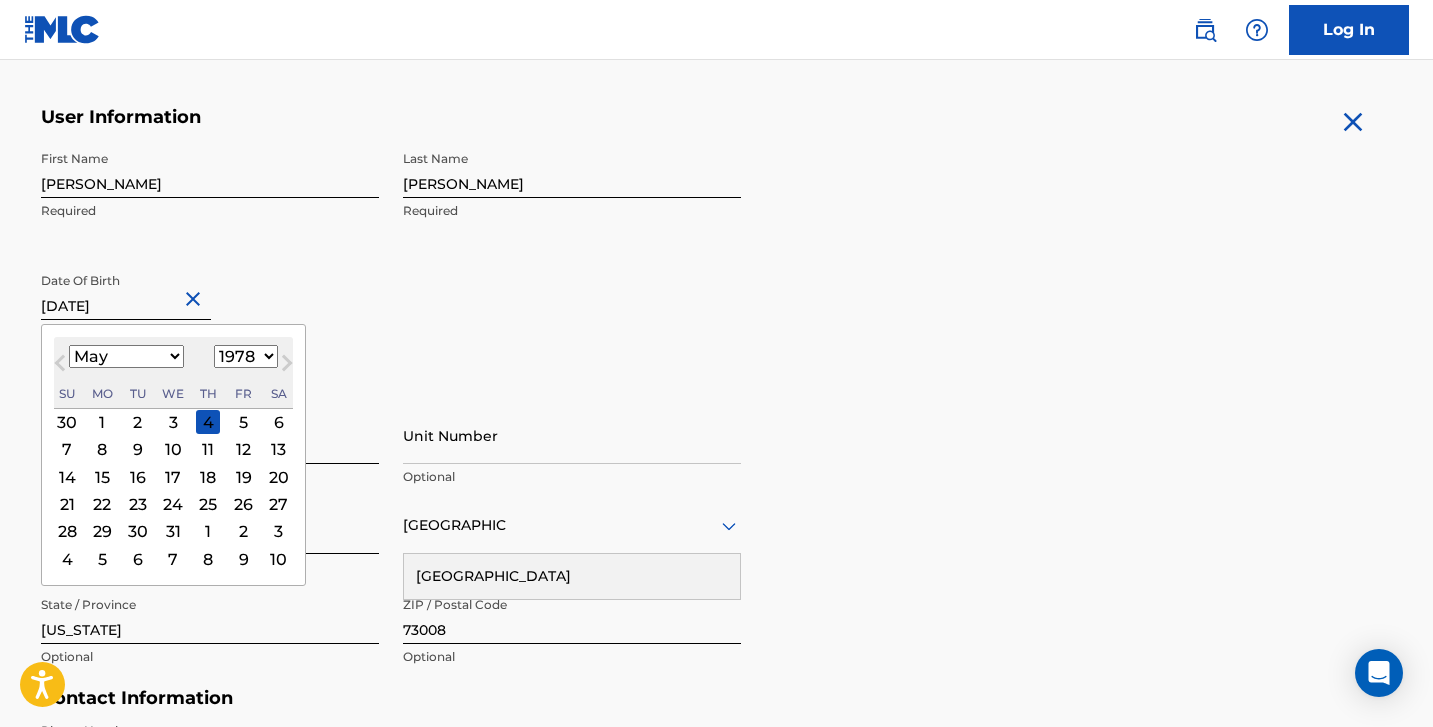 click on "First Name [PERSON_NAME] Required Last Name [PERSON_NAME] Required Date Of Birth [DEMOGRAPHIC_DATA] [DEMOGRAPHIC_DATA] Previous Month Next Month May [DATE] February March April May June July August September October November [DATE] 1900 1901 1902 1903 1904 1905 1906 1907 1908 1909 1910 1911 1912 1913 1914 1915 1916 1917 1918 1919 1920 1921 1922 1923 1924 1925 1926 1927 1928 1929 1930 1931 1932 1933 1934 1935 1936 1937 1938 1939 1940 1941 1942 1943 1944 1945 1946 1947 1948 1949 1950 1951 1952 1953 1954 1955 1956 1957 1958 1959 1960 1961 1962 1963 1964 1965 1966 1967 1968 1969 1970 1971 1972 1973 1974 1975 1976 1977 1978 1979 1980 1981 1982 1983 1984 1985 1986 1987 1988 1989 1990 1991 1992 1993 1994 1995 1996 1997 1998 1999 2000 2001 2002 2003 2004 2005 2006 2007 2008 2009 2010 2011 2012 2013 2014 2015 2016 2017 2018 2019 2020 2021 2022 2023 2024 2025 2026 2027 2028 2029 2030 2031 2032 2033 2034 2035 2036 2037 2038 2039 2040 2041 2042 2043 2044 2045 2046 2047 2048 2049 2050 2051 2052 2053 2054 2055 2056 2057 2058 2059 2060 2061 Su" at bounding box center [391, 263] 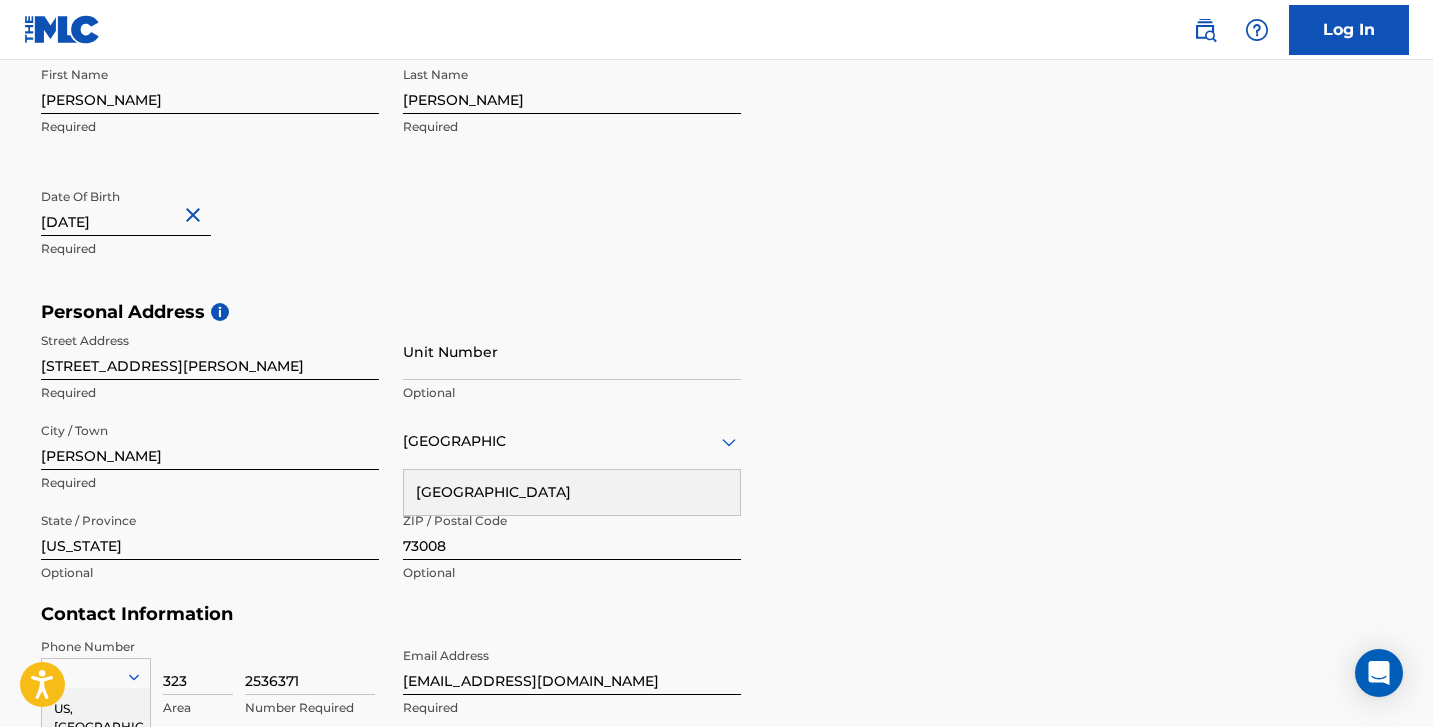 scroll, scrollTop: 452, scrollLeft: 0, axis: vertical 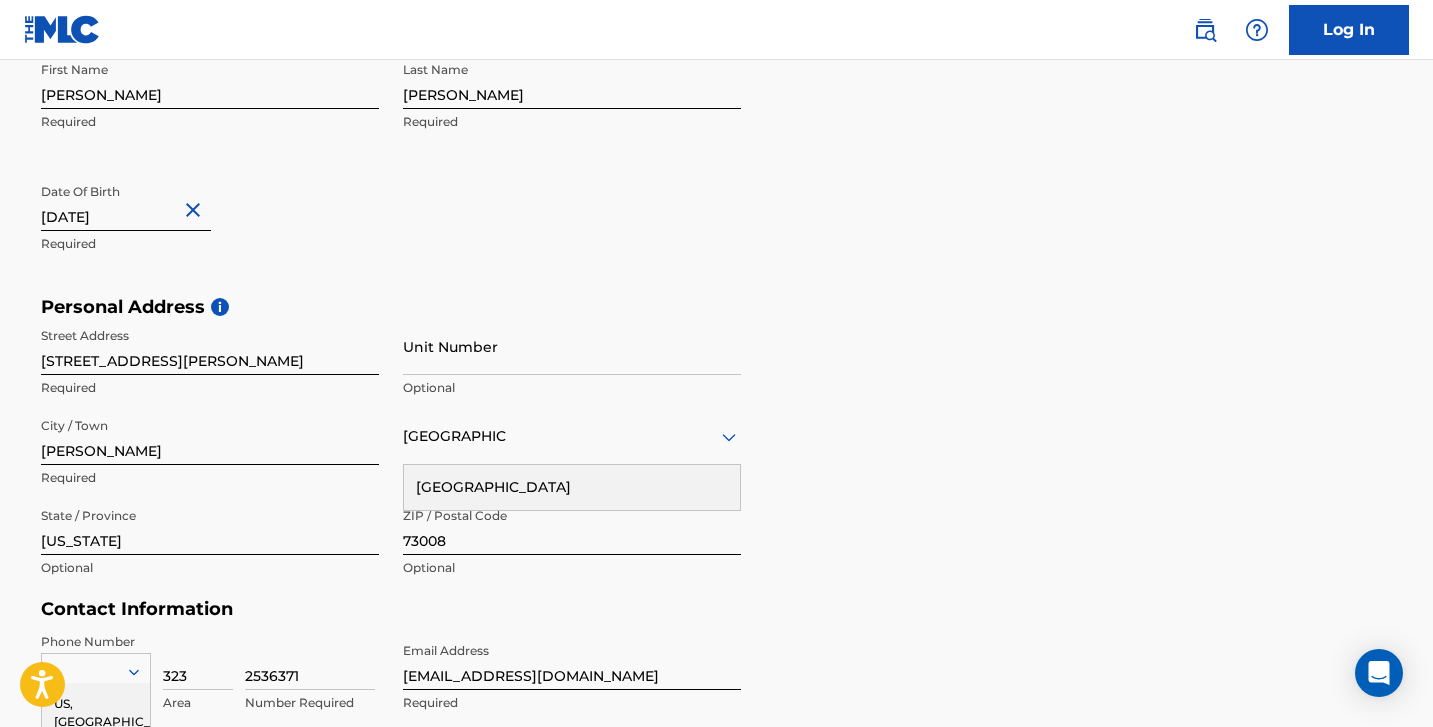 click on "[GEOGRAPHIC_DATA]" at bounding box center [572, 487] 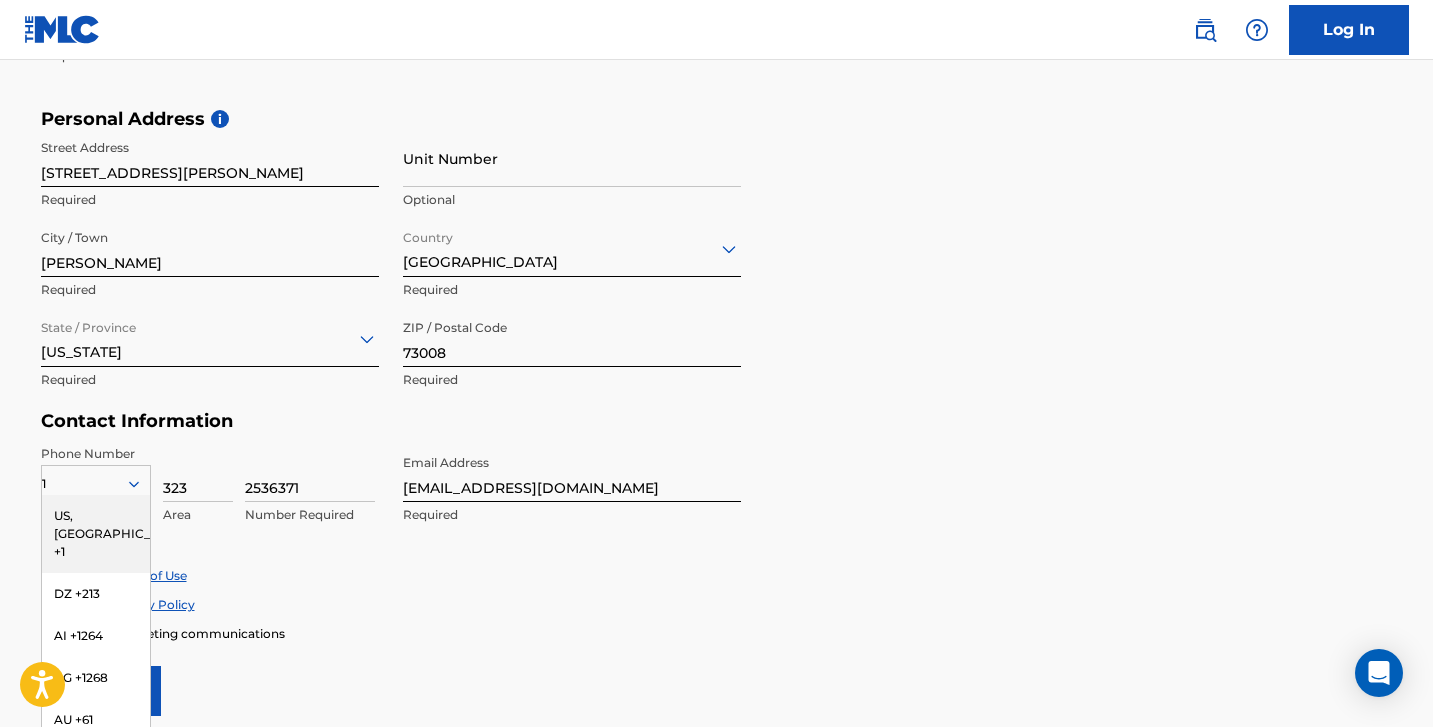 scroll, scrollTop: 647, scrollLeft: 0, axis: vertical 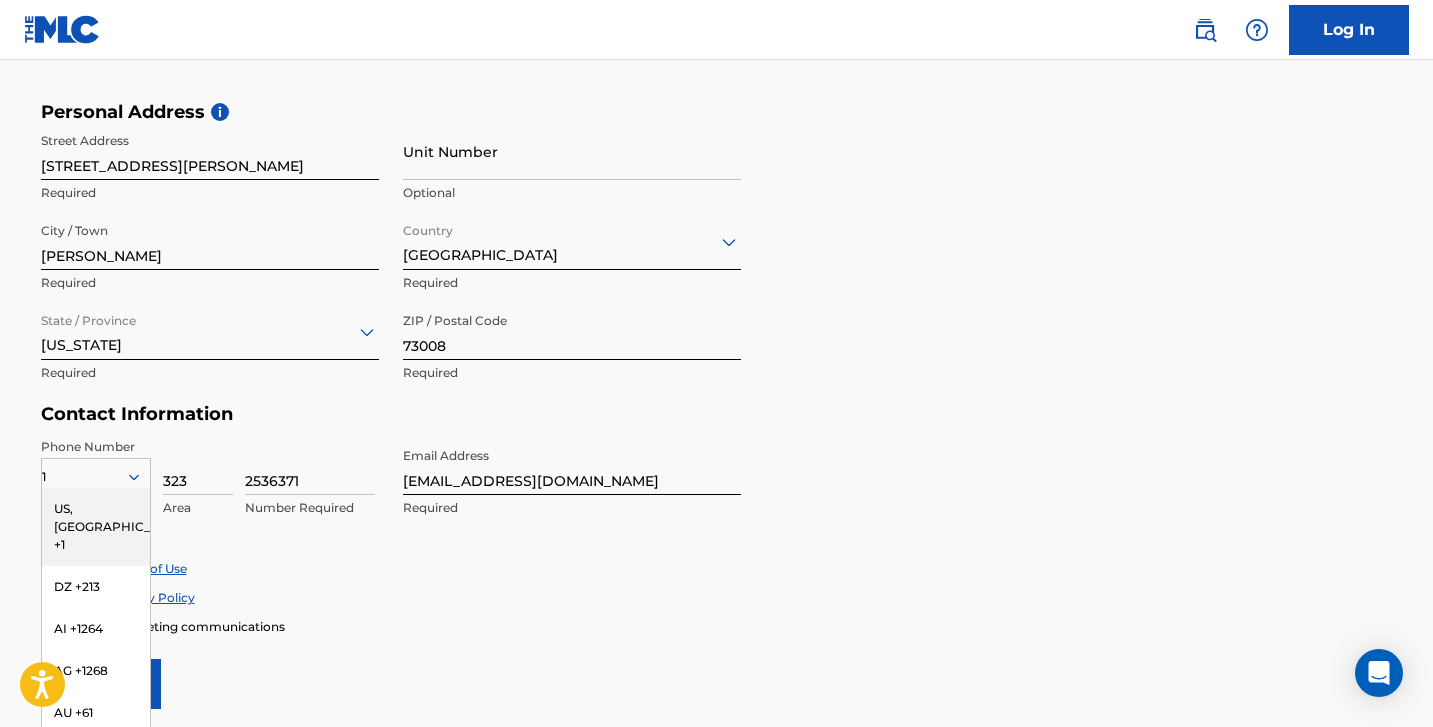 click on "Personal Address i Street Address [STREET_ADDRESS][PERSON_NAME] Required Unit Number Optional City / Town [GEOGRAPHIC_DATA] Required Country [GEOGRAPHIC_DATA] Required State / Province [US_STATE] Required ZIP / Postal Code 73008 Required" at bounding box center (717, 252) 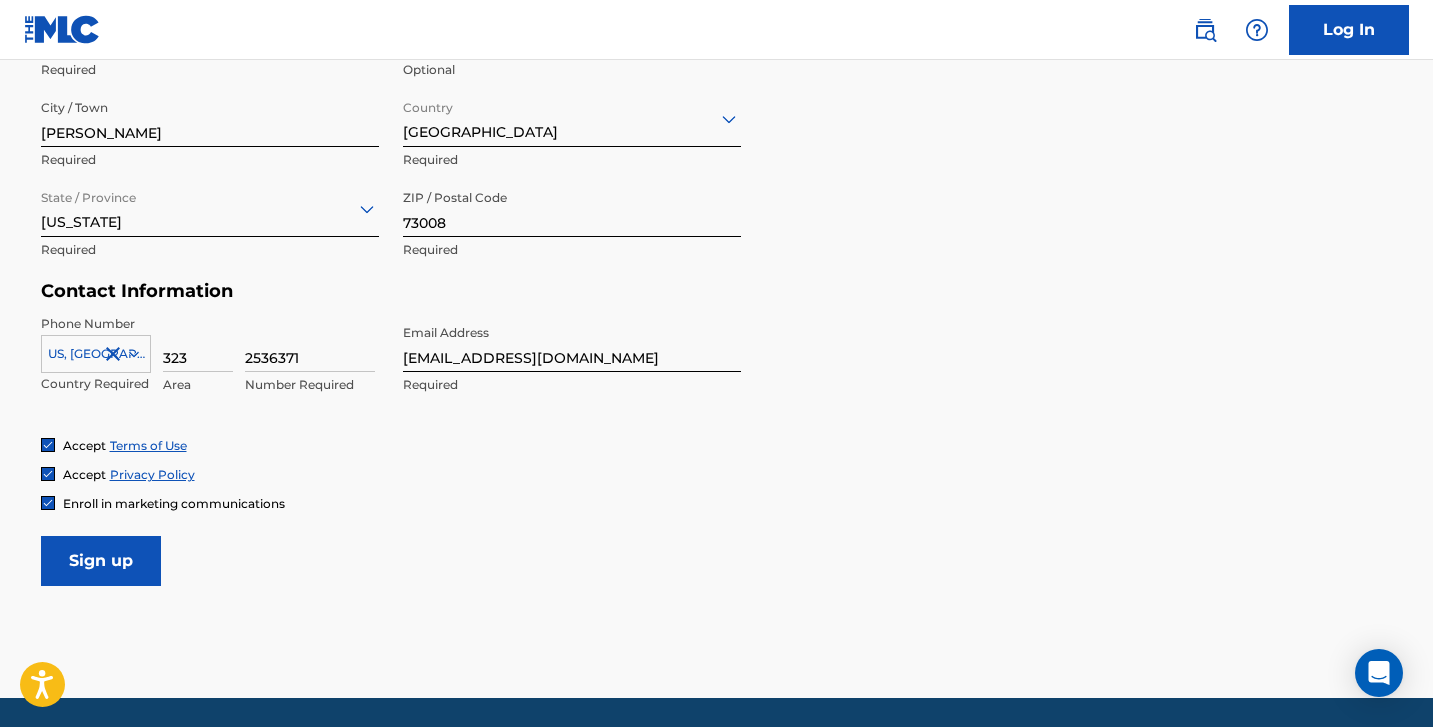 scroll, scrollTop: 774, scrollLeft: 0, axis: vertical 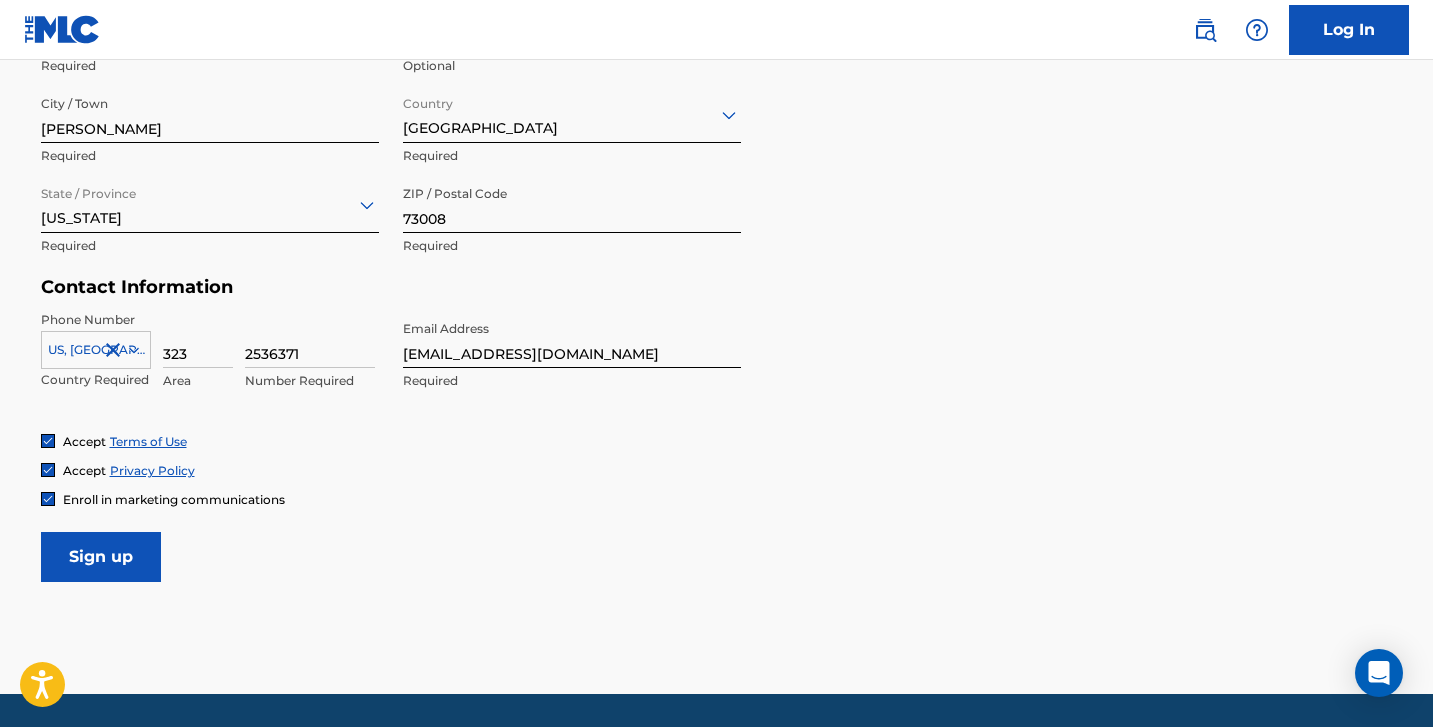 click on "Sign up" at bounding box center (101, 557) 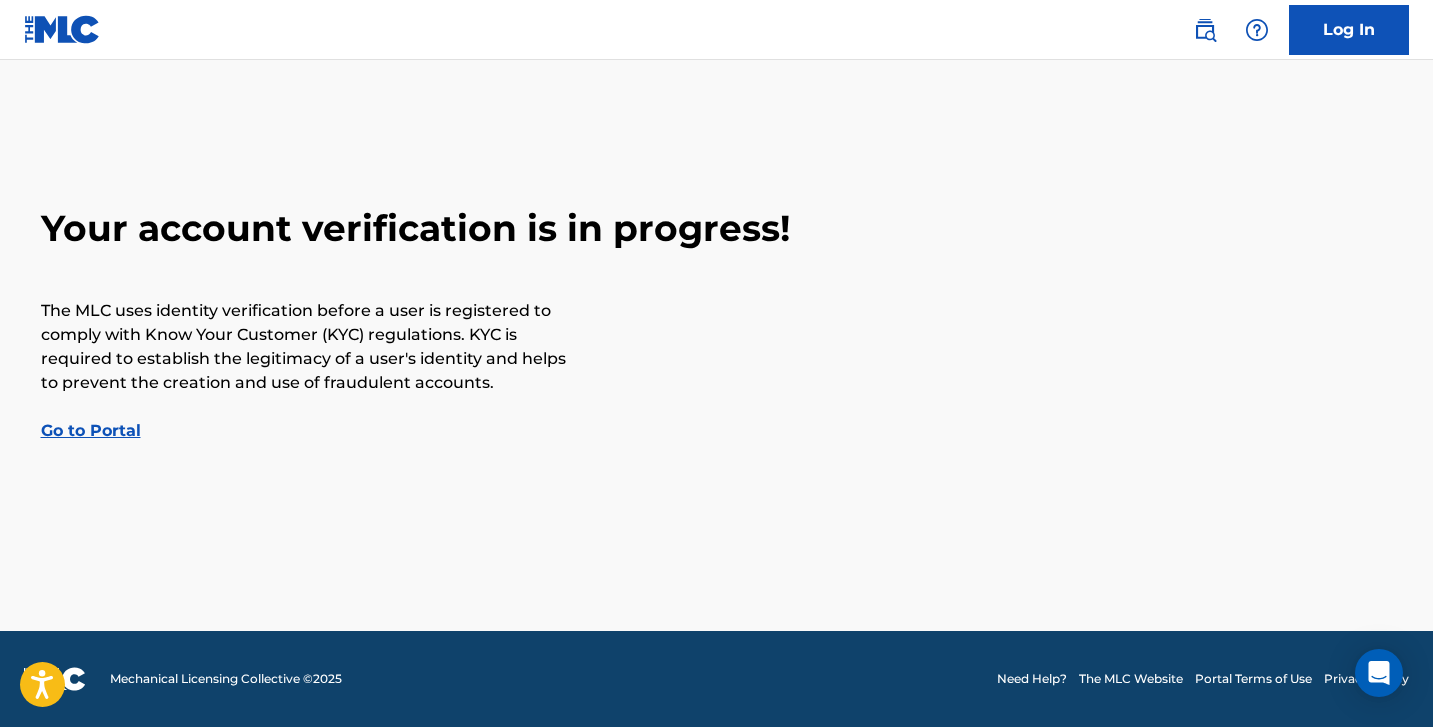 scroll, scrollTop: 0, scrollLeft: 0, axis: both 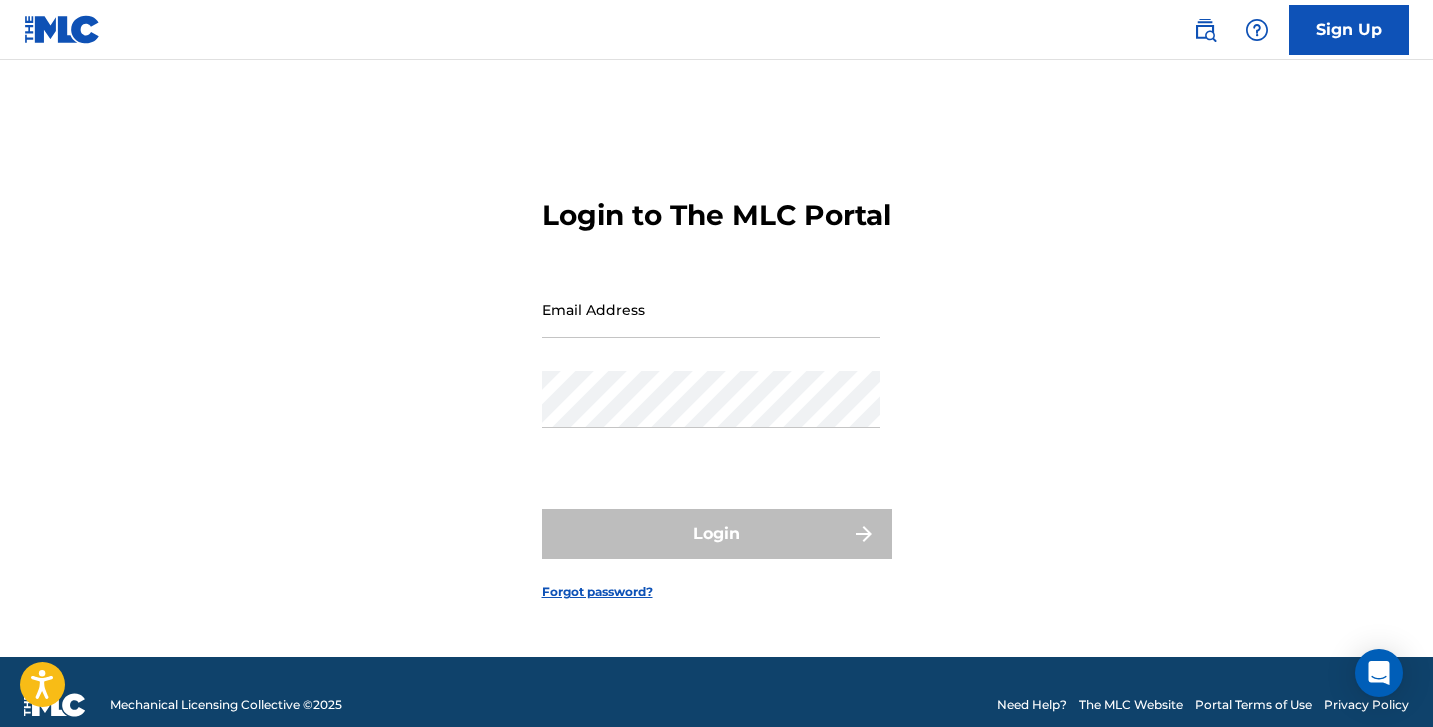 click at bounding box center [62, 29] 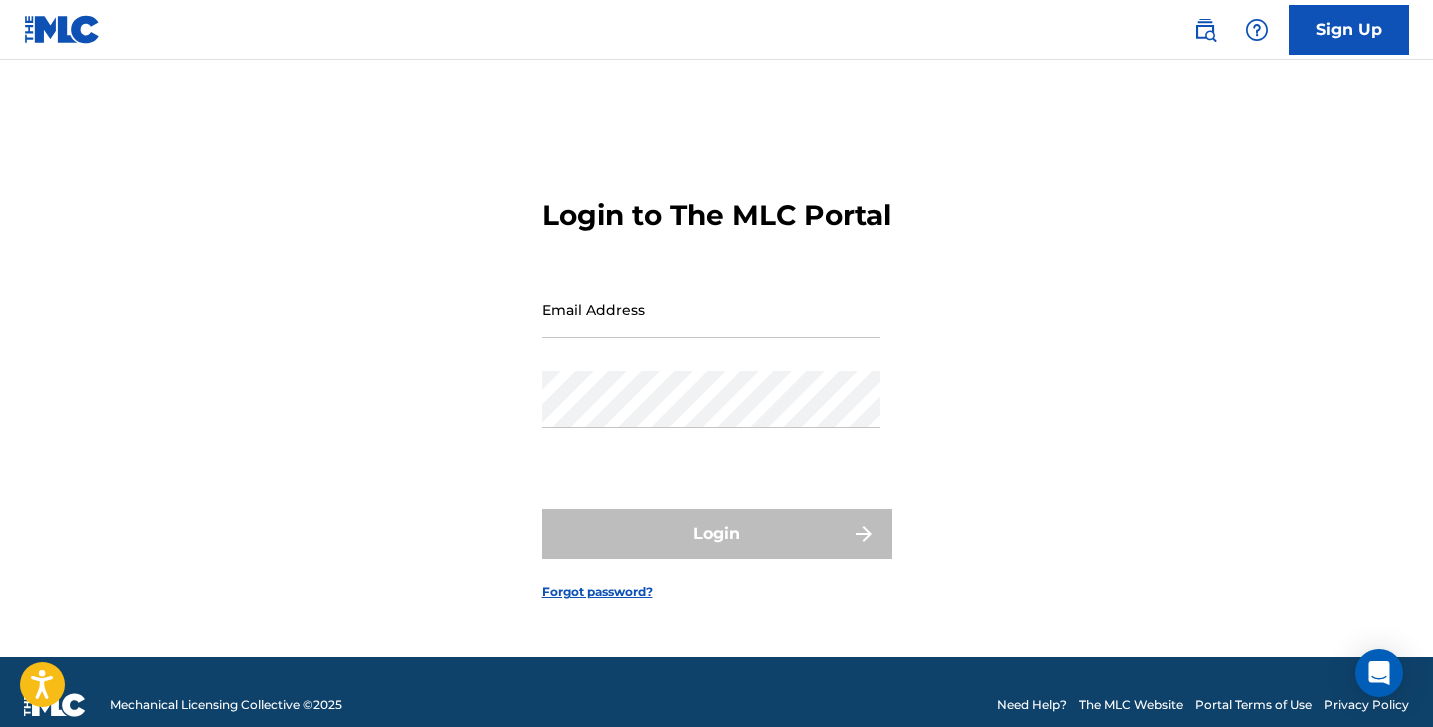 click on "Sign Up" at bounding box center (1349, 30) 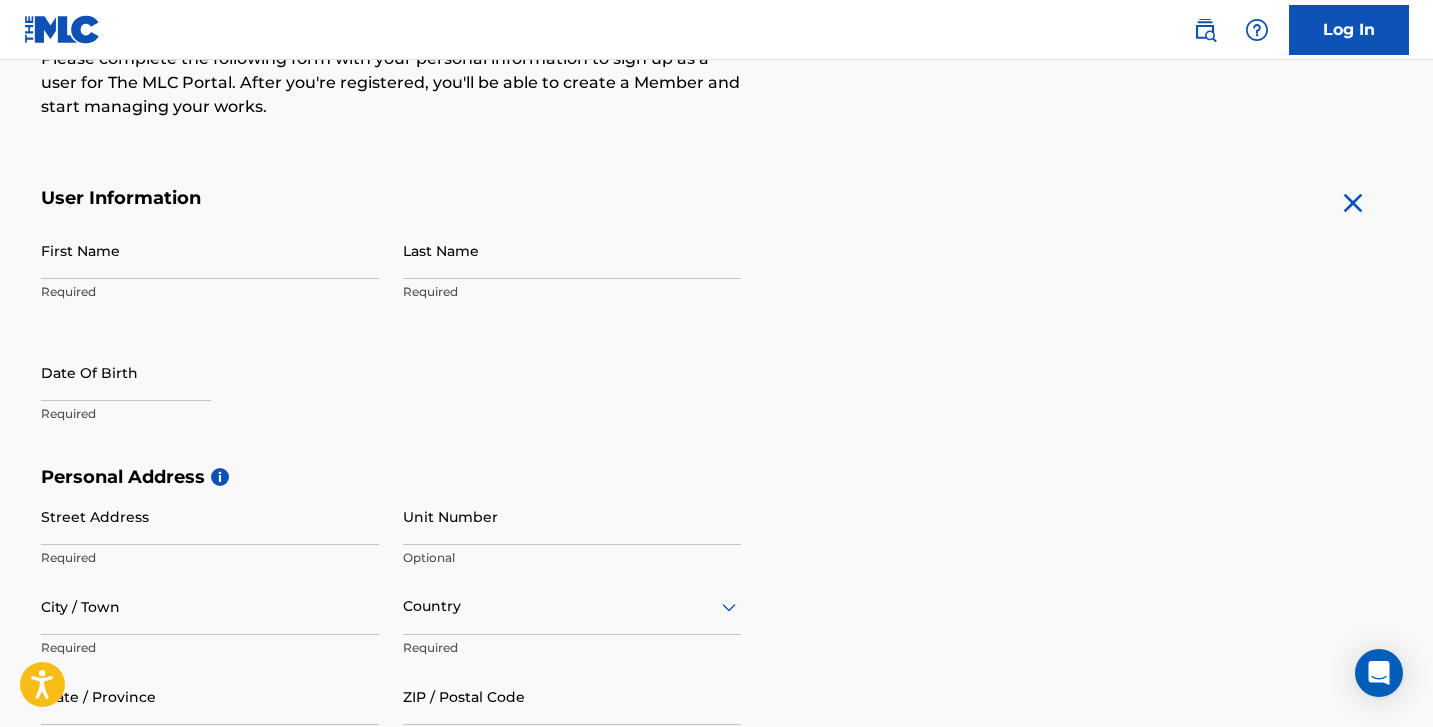 scroll, scrollTop: 0, scrollLeft: 0, axis: both 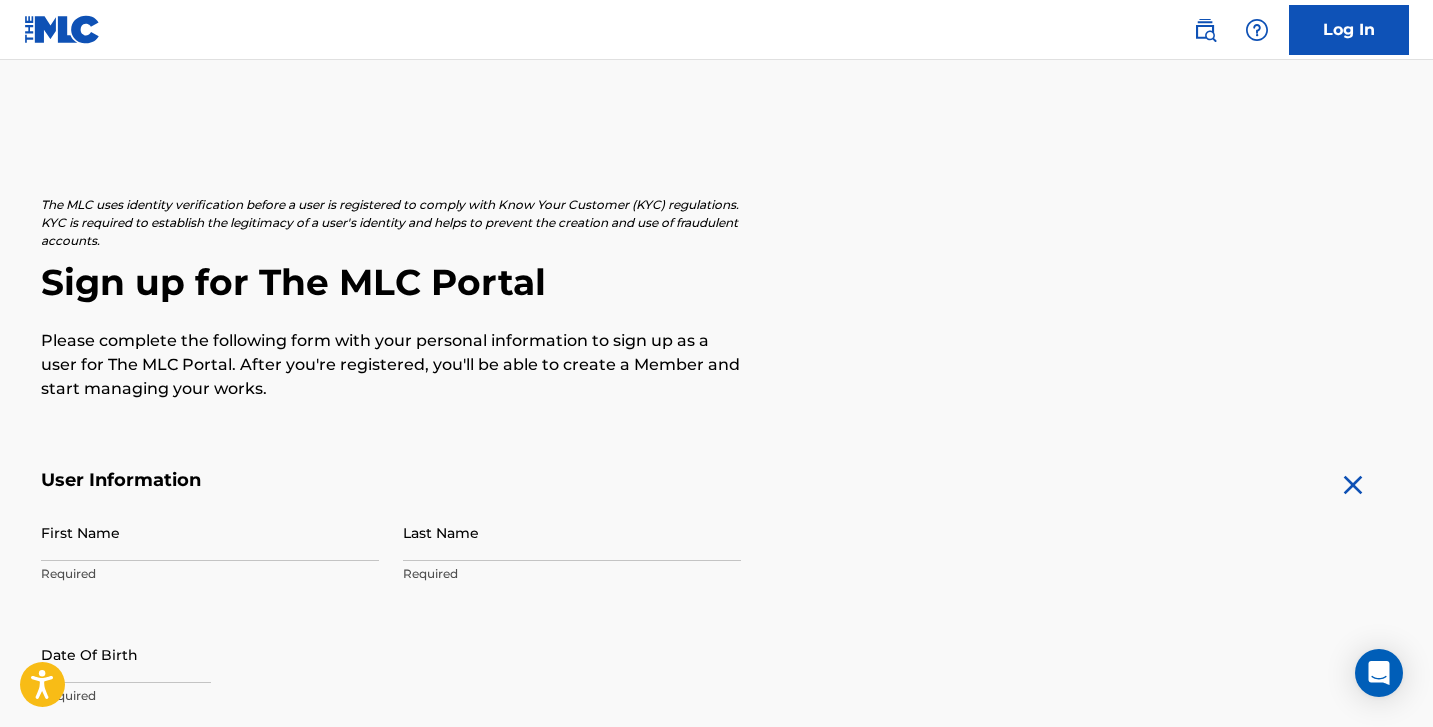 click on "Log In" at bounding box center [1349, 30] 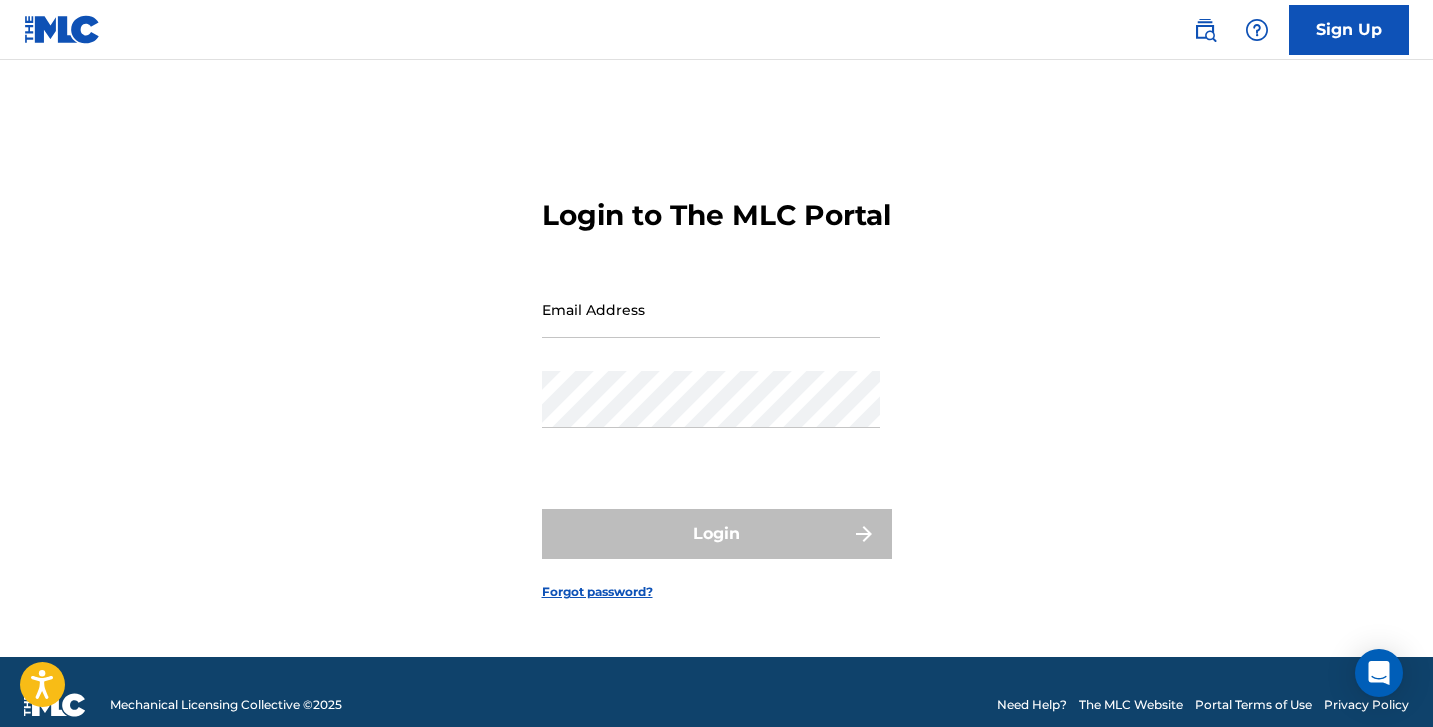 click on "Email Address" at bounding box center (711, 309) 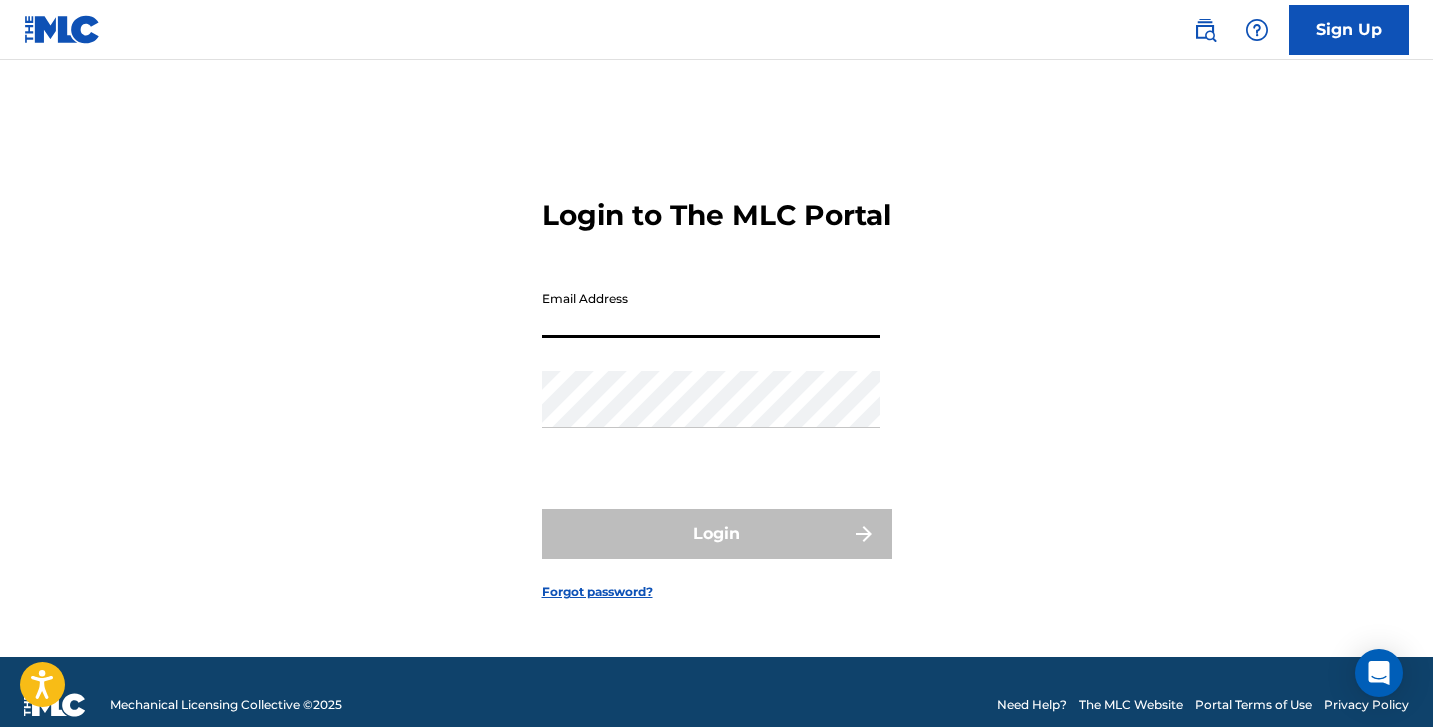 type on "[EMAIL_ADDRESS][DOMAIN_NAME]" 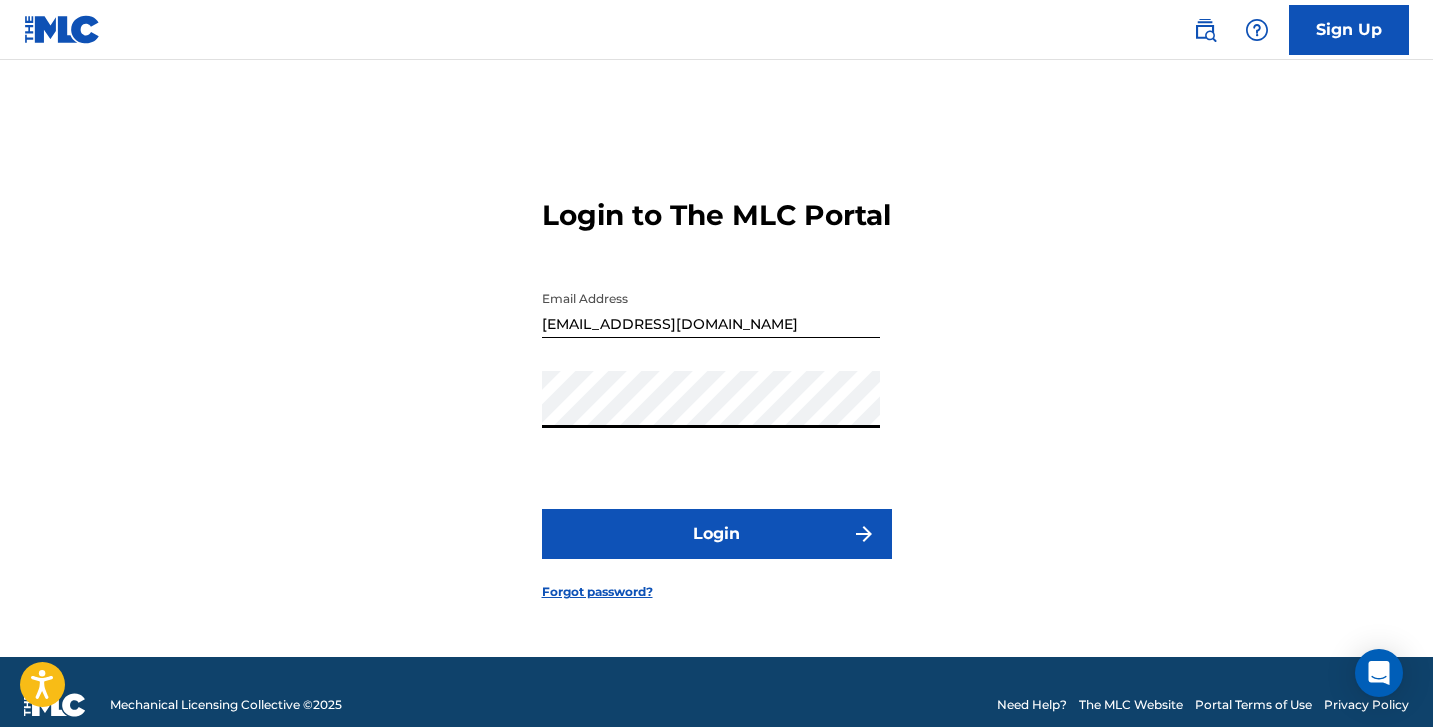 click on "Login" at bounding box center (717, 534) 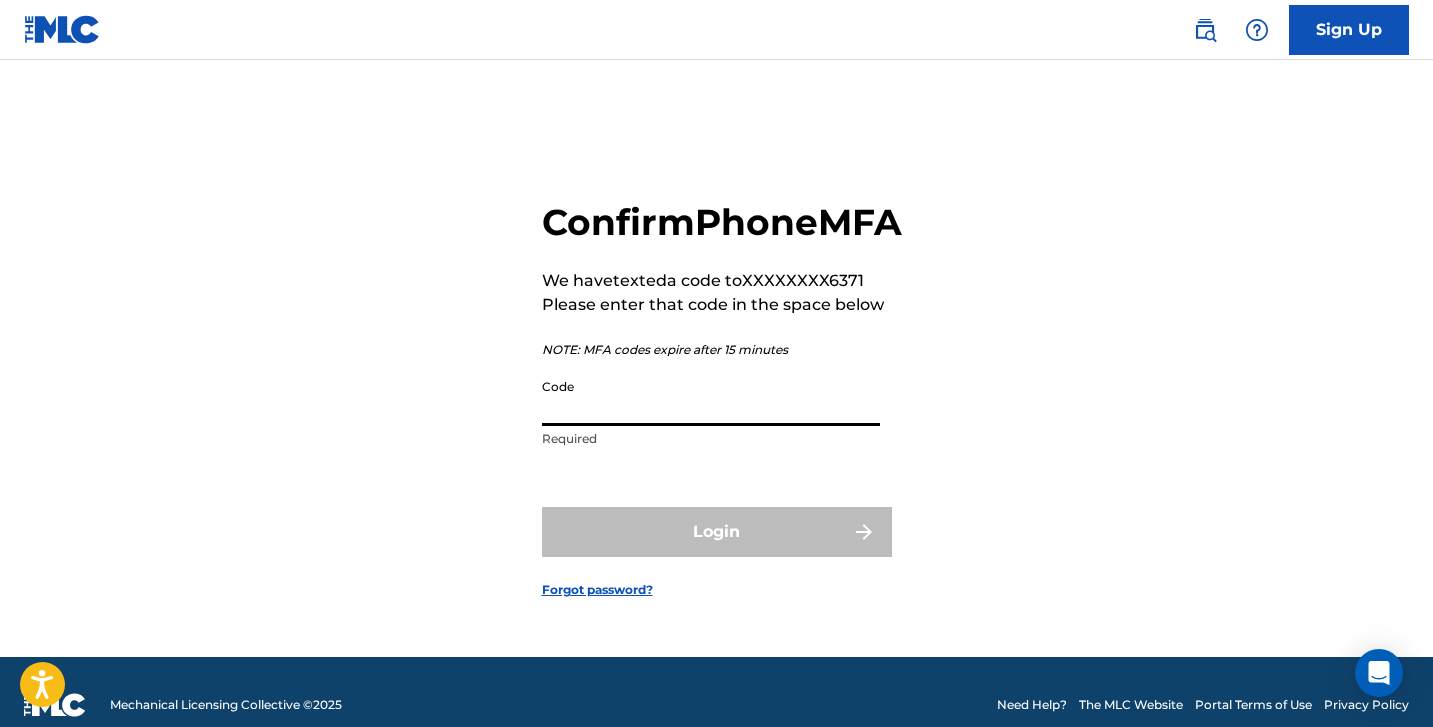 click on "Code" at bounding box center [711, 397] 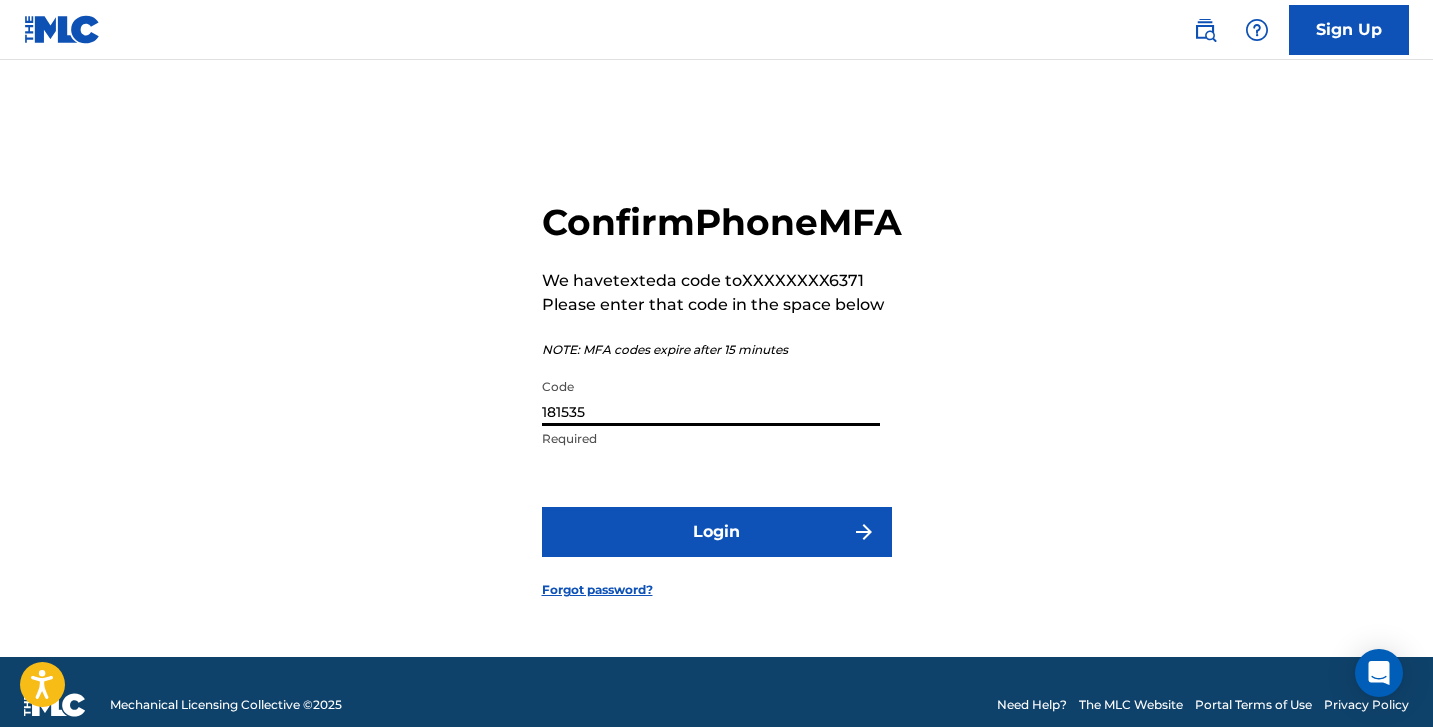 type on "181535" 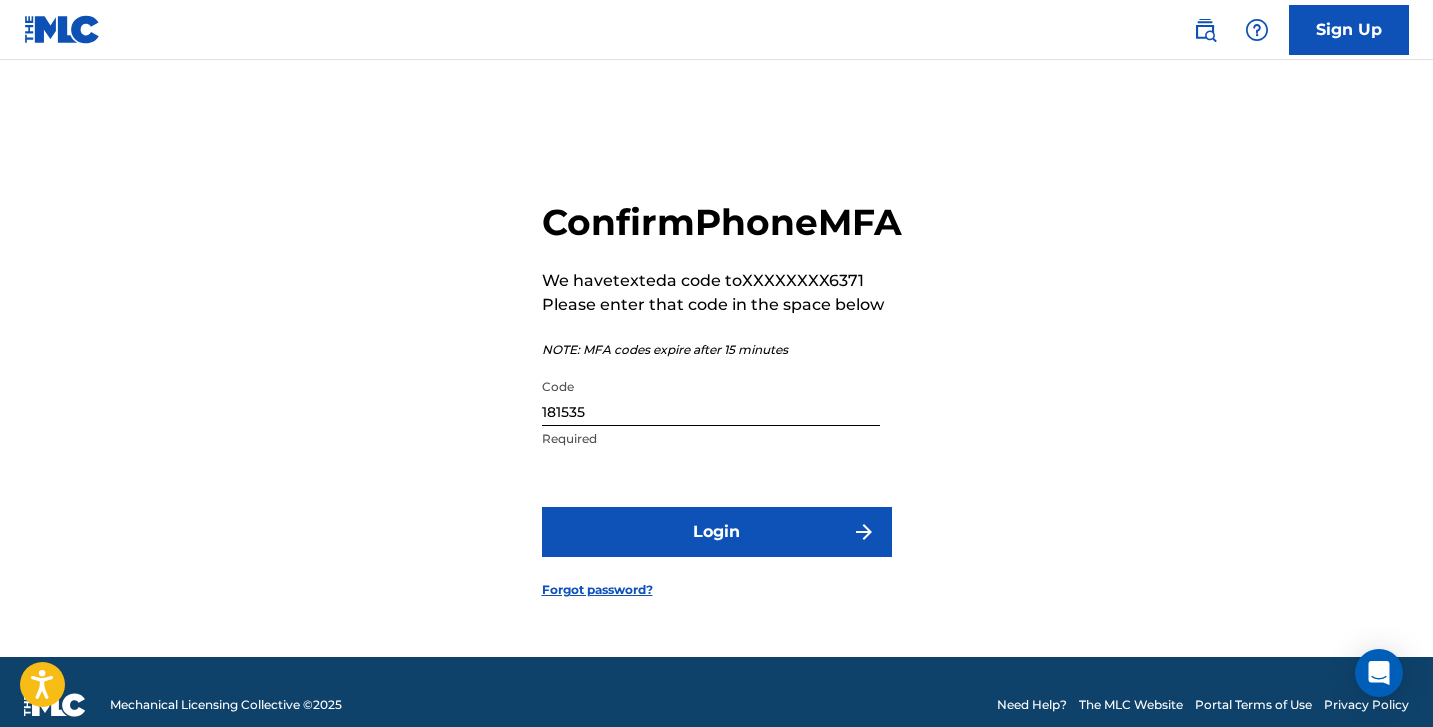 click on "Login" at bounding box center [717, 532] 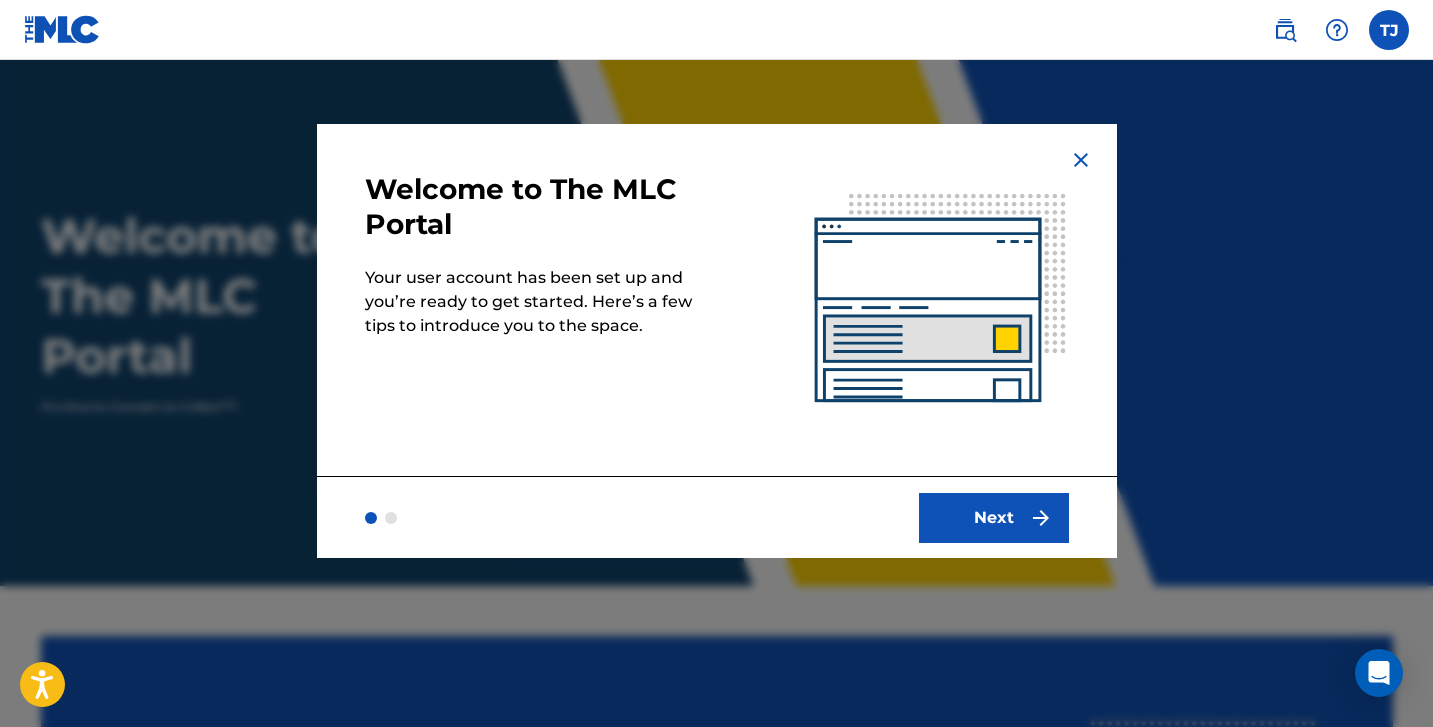 scroll, scrollTop: 0, scrollLeft: 0, axis: both 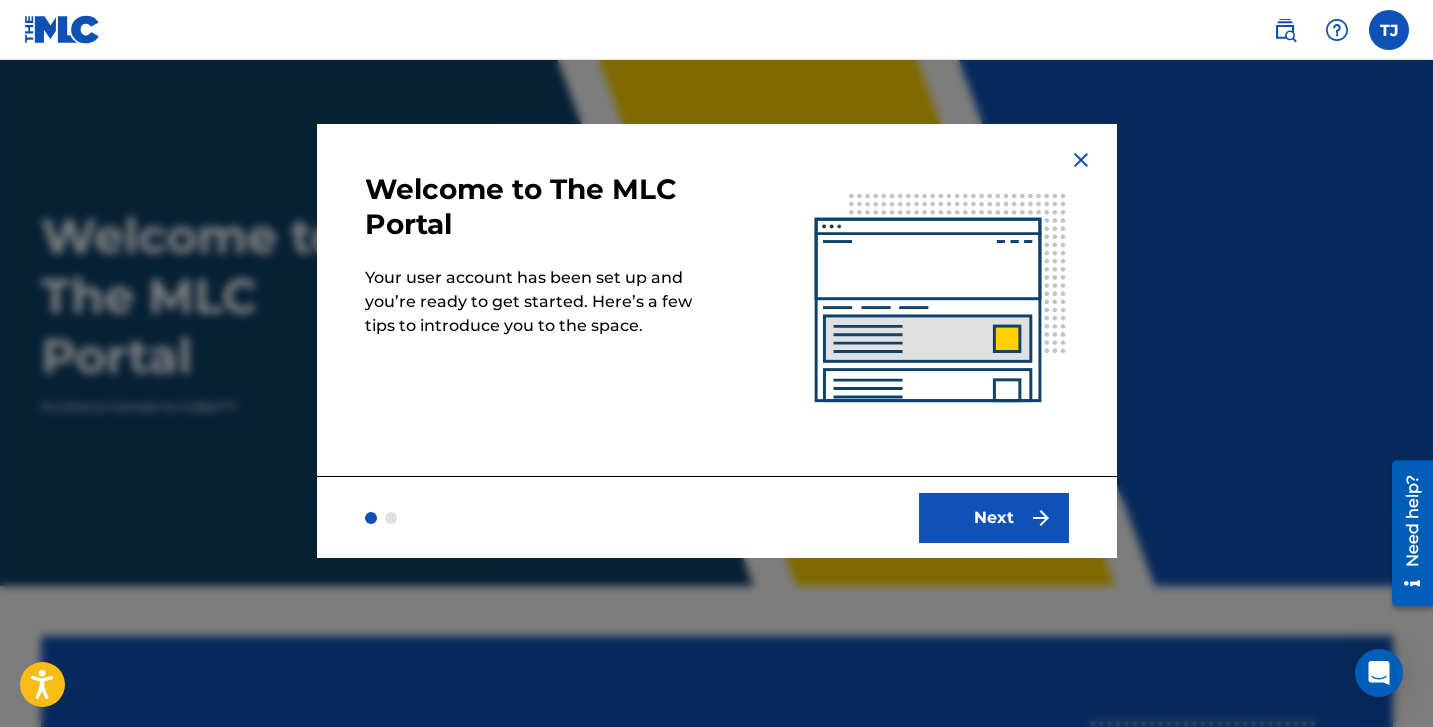 click on "Next" at bounding box center [994, 518] 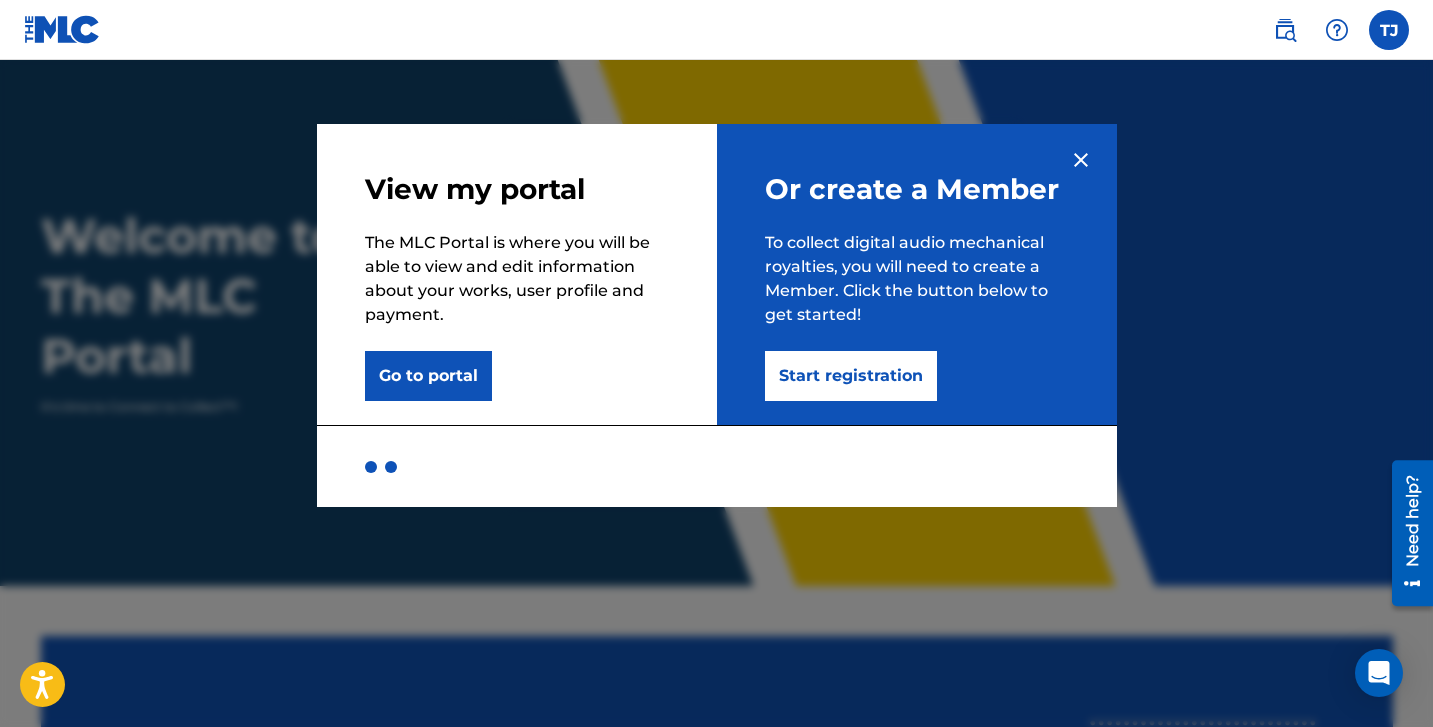 click on "Start registration" at bounding box center [851, 376] 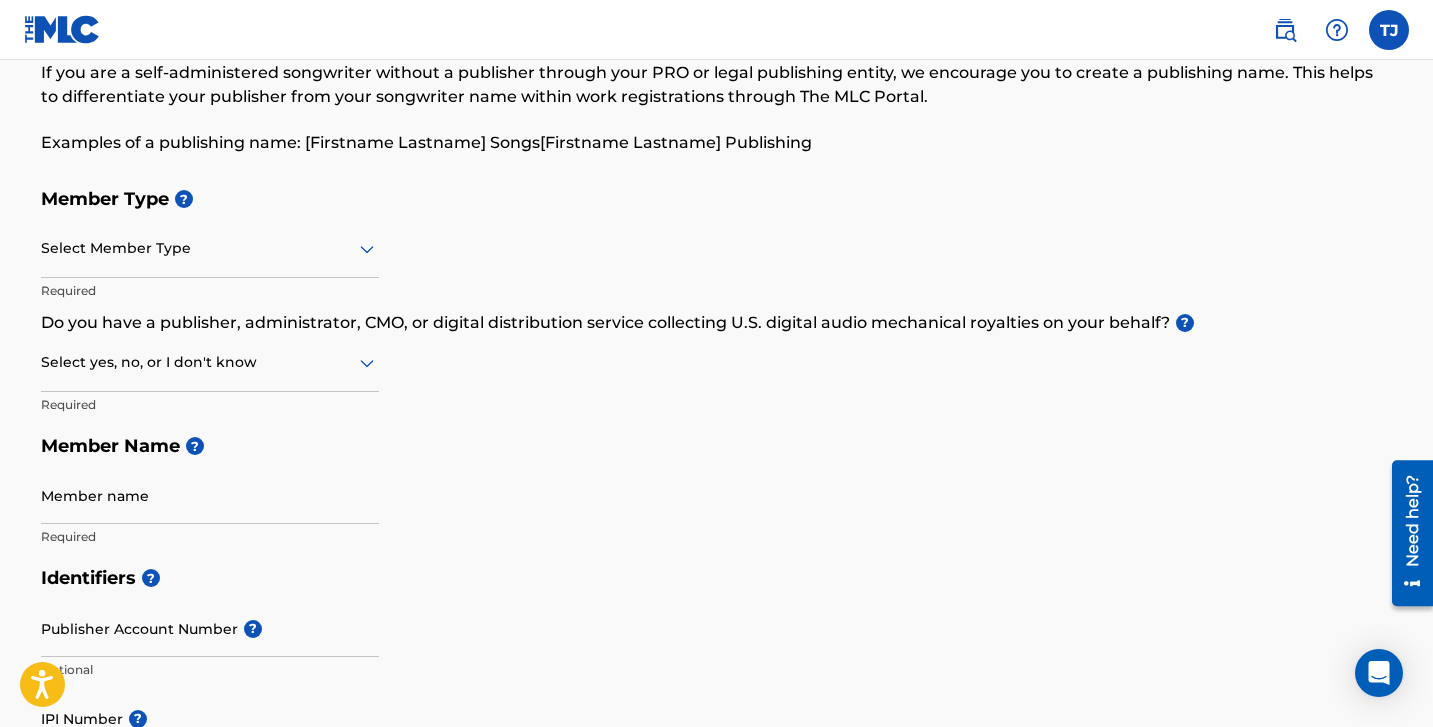 scroll, scrollTop: 0, scrollLeft: 0, axis: both 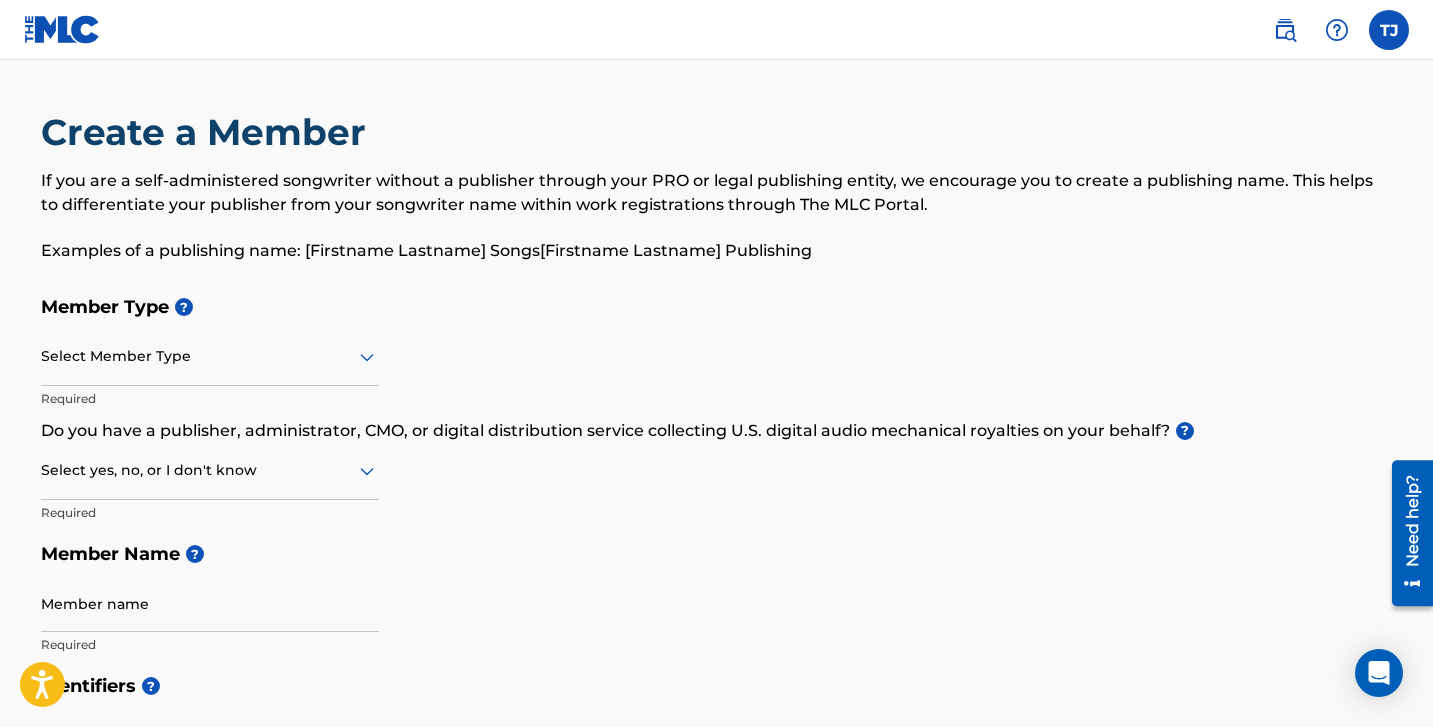 click at bounding box center [210, 356] 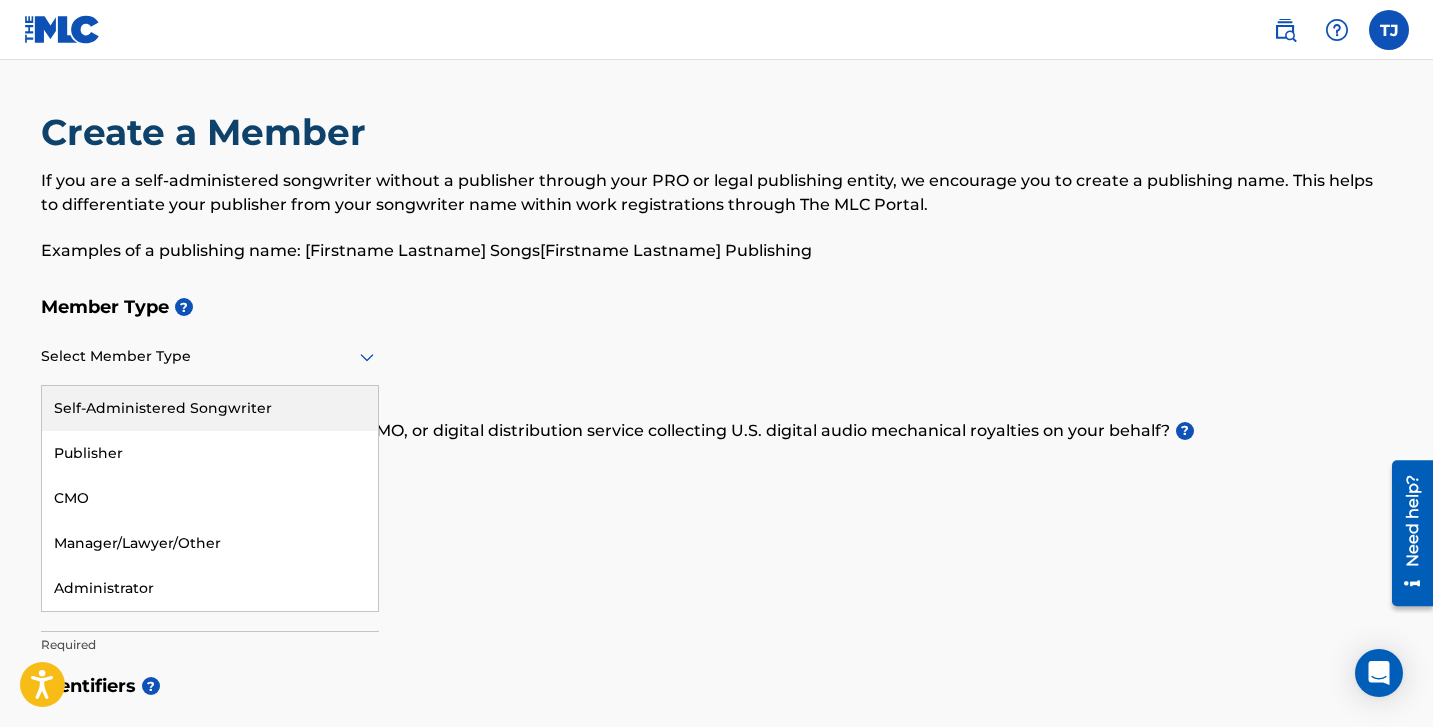 click on "Self-Administered Songwriter" at bounding box center (210, 408) 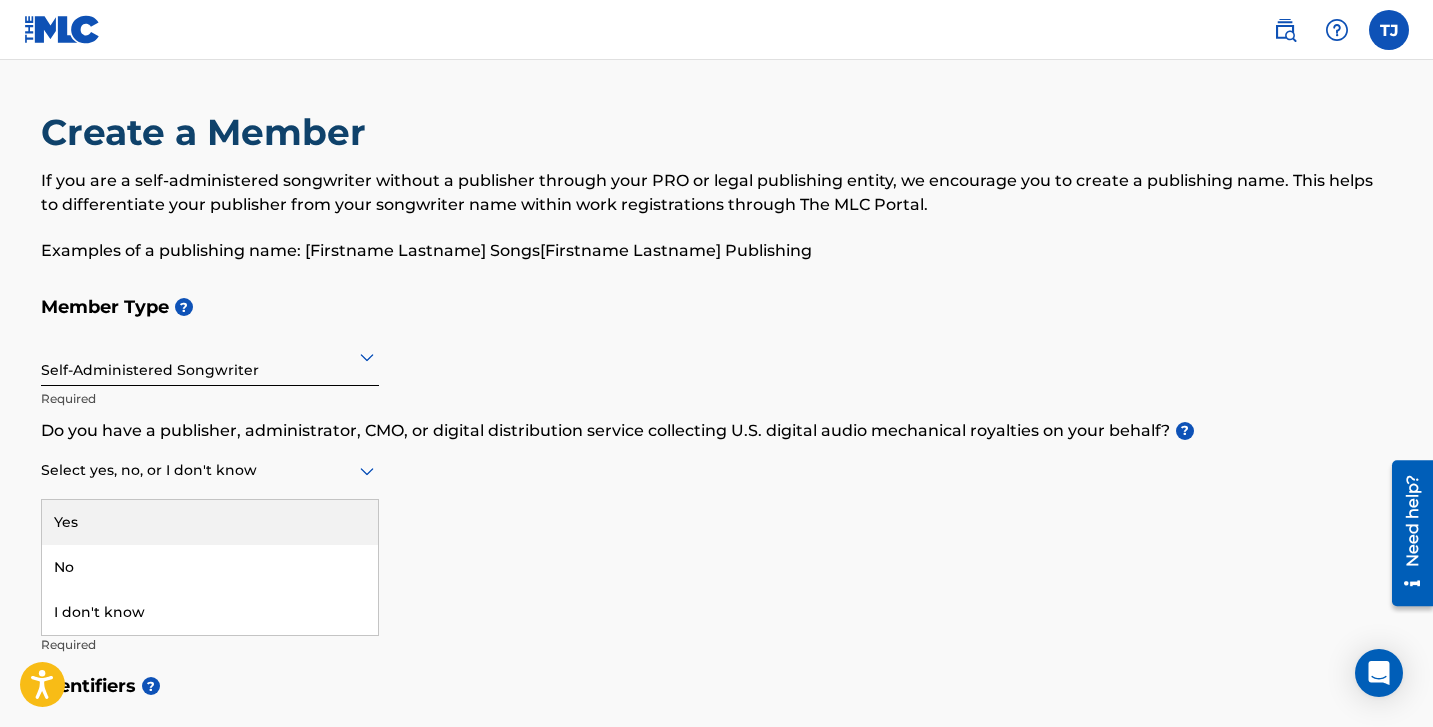 click 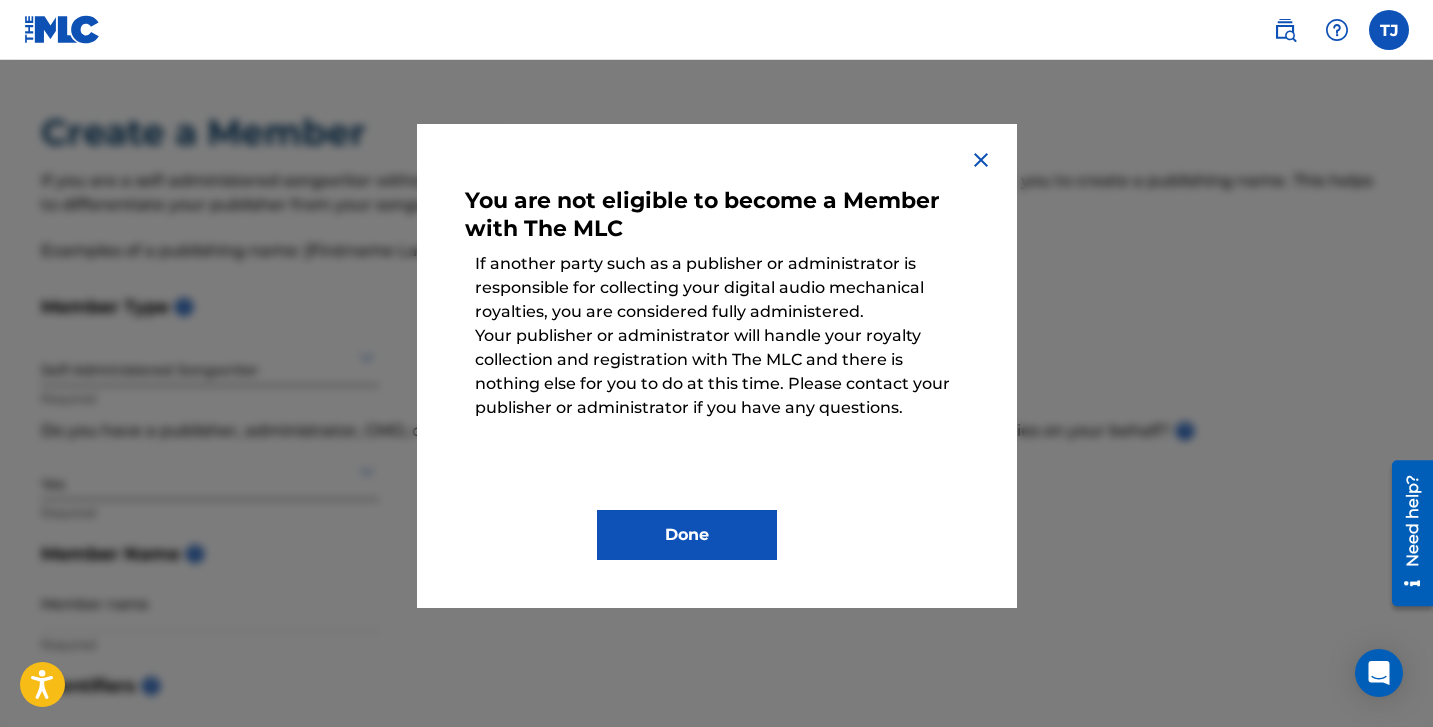 click at bounding box center (981, 160) 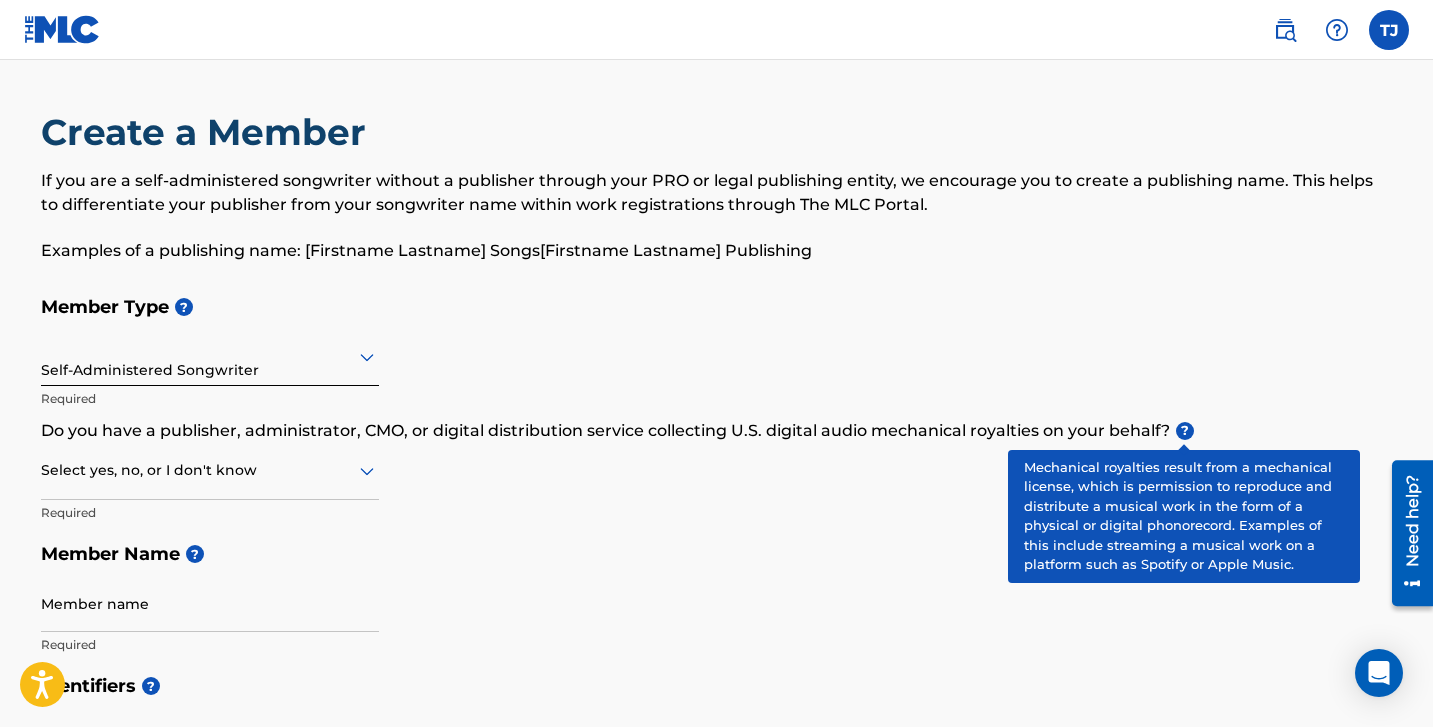 drag, startPoint x: 1183, startPoint y: 424, endPoint x: 1147, endPoint y: 424, distance: 36 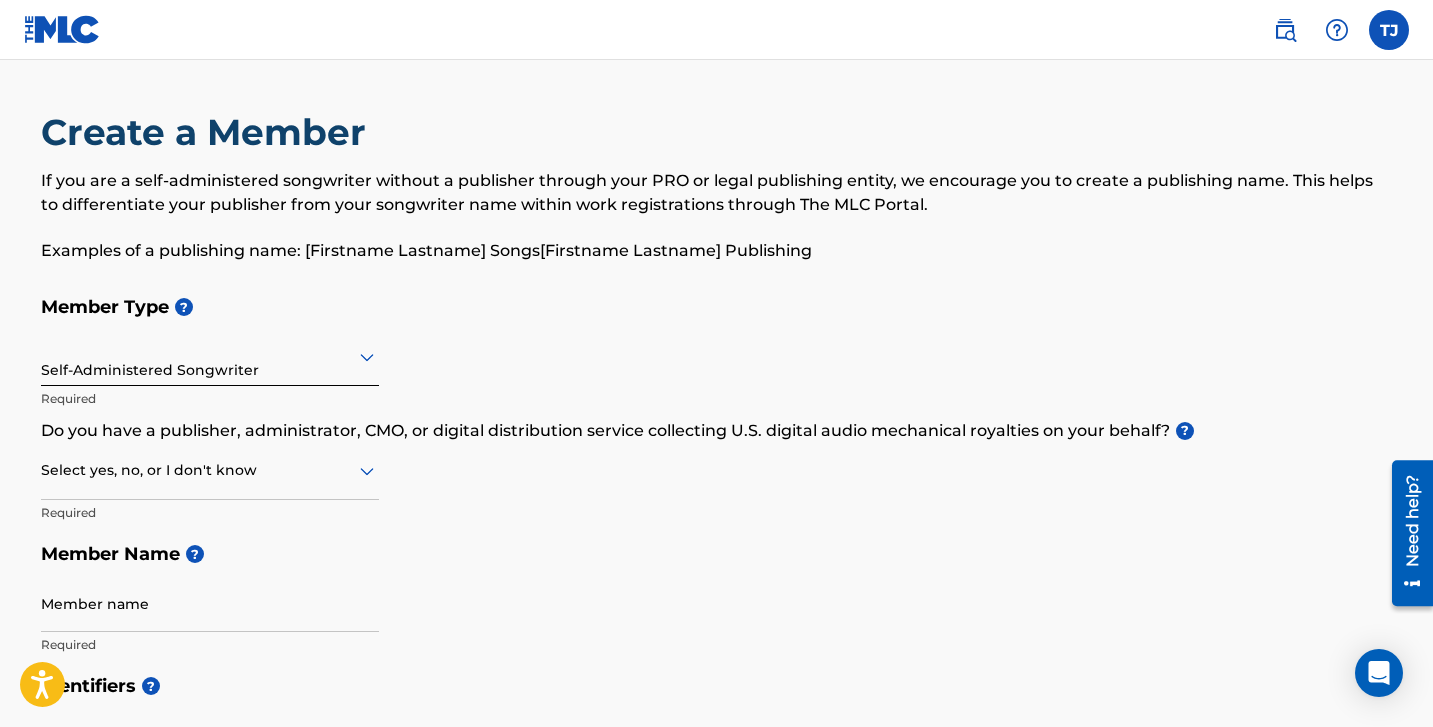 click at bounding box center (210, 470) 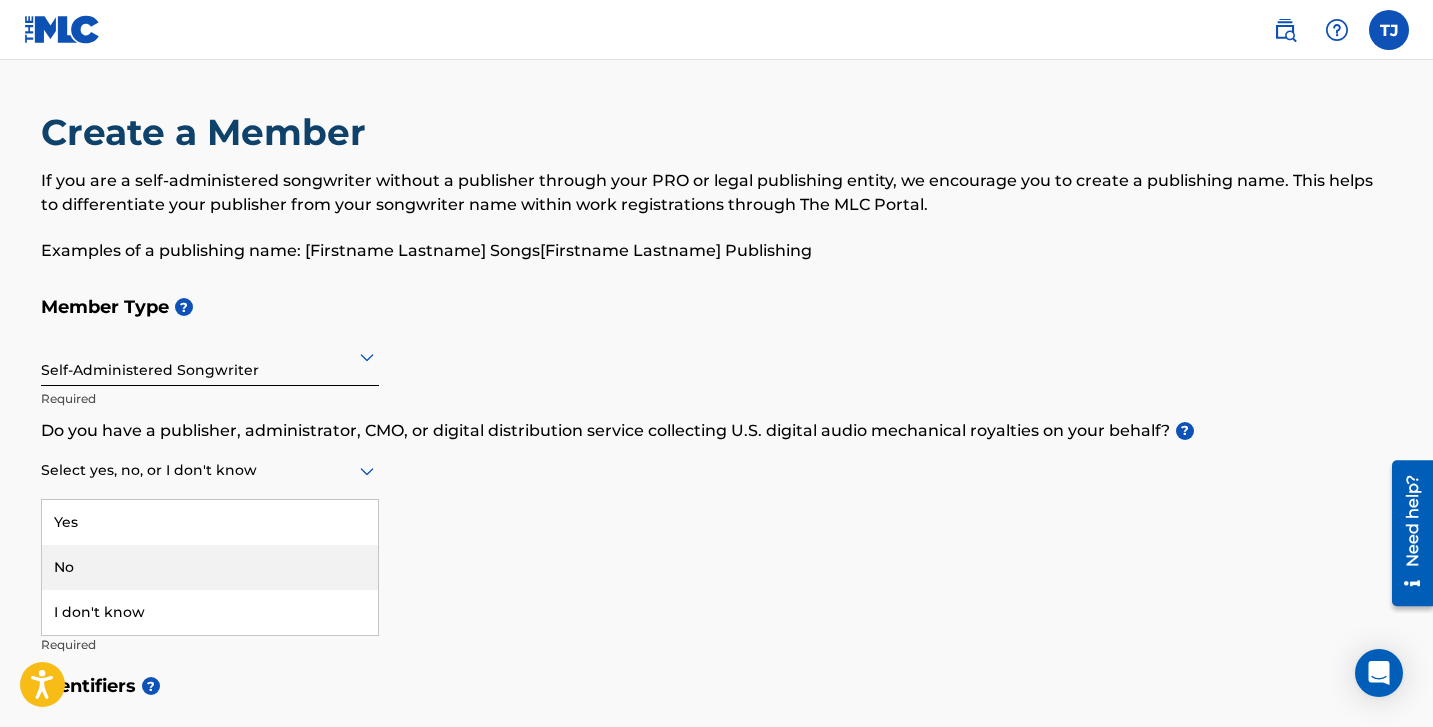 click on "No" at bounding box center [210, 567] 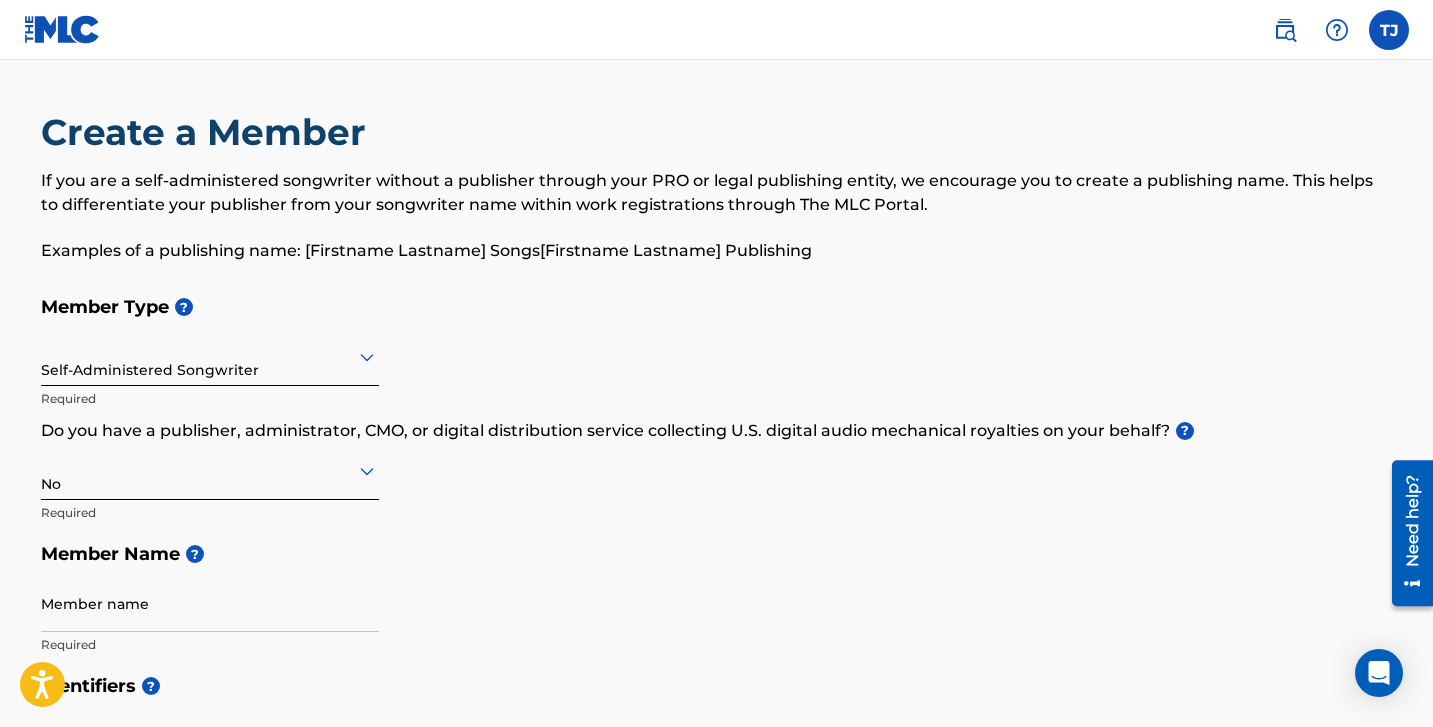 click on "Member name" at bounding box center (210, 603) 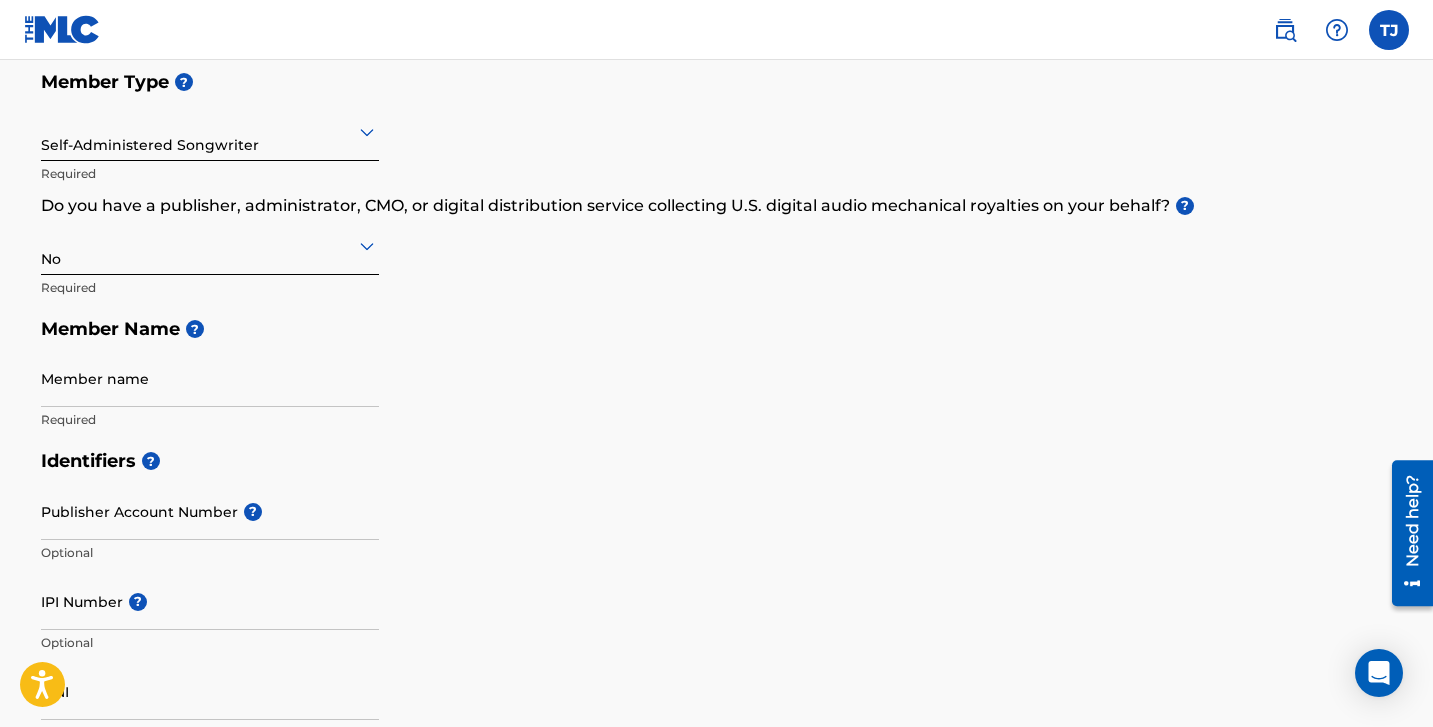 scroll, scrollTop: 229, scrollLeft: 0, axis: vertical 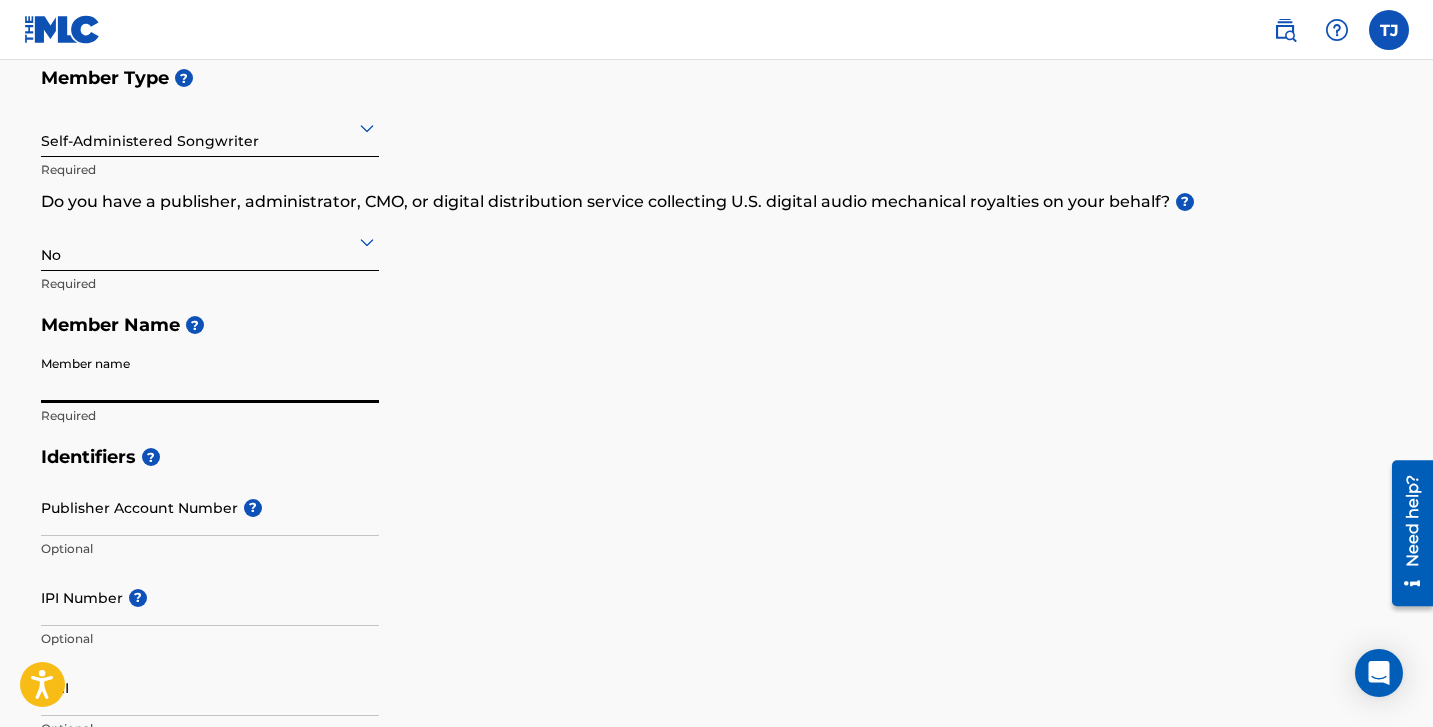 click on "Member name" at bounding box center [210, 374] 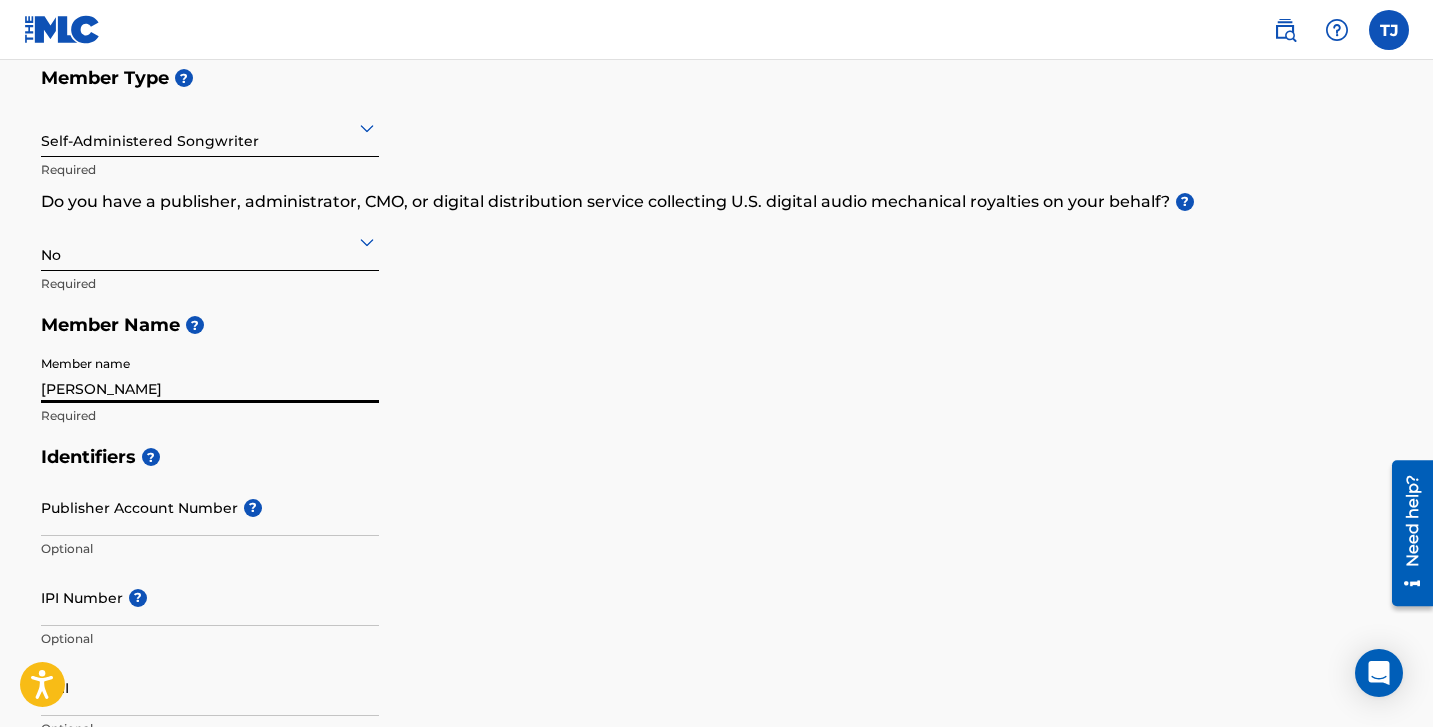 type on "[STREET_ADDRESS][PERSON_NAME]" 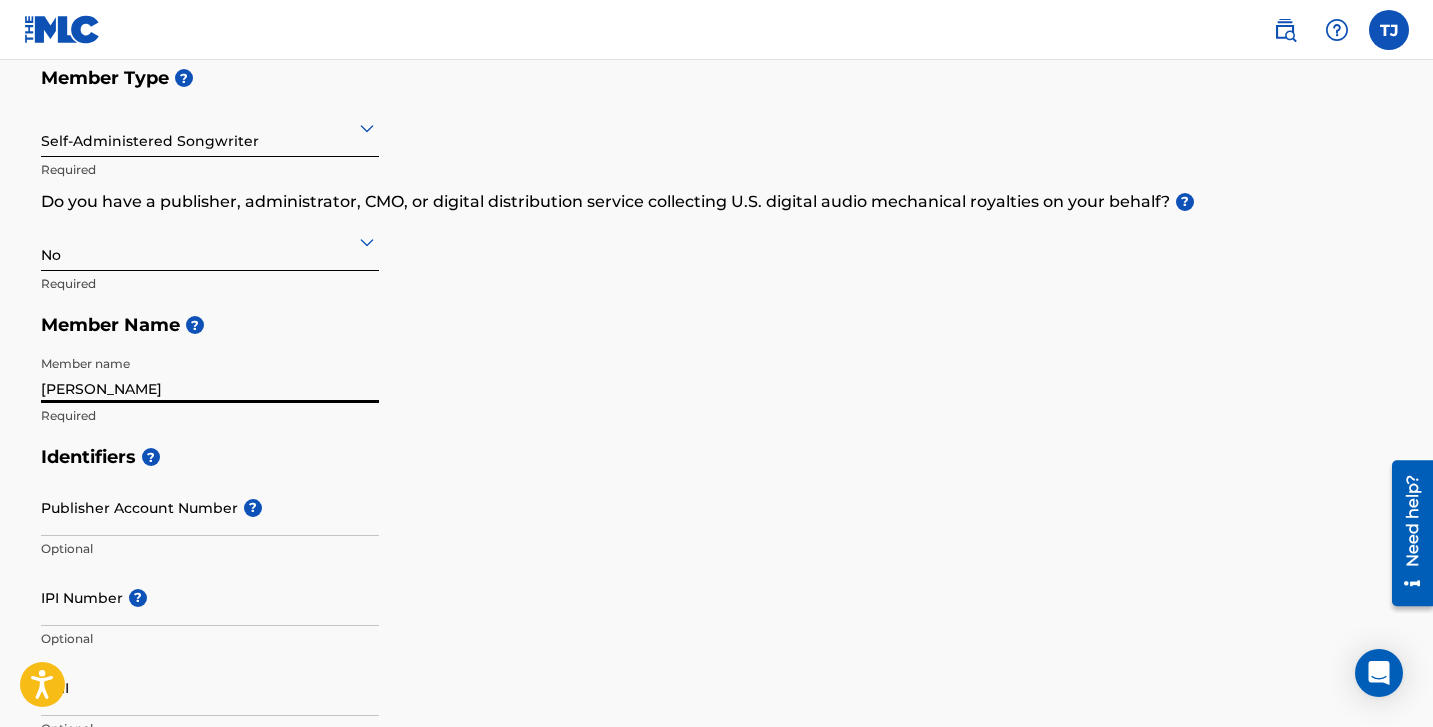 click on "[PERSON_NAME]" at bounding box center [210, 374] 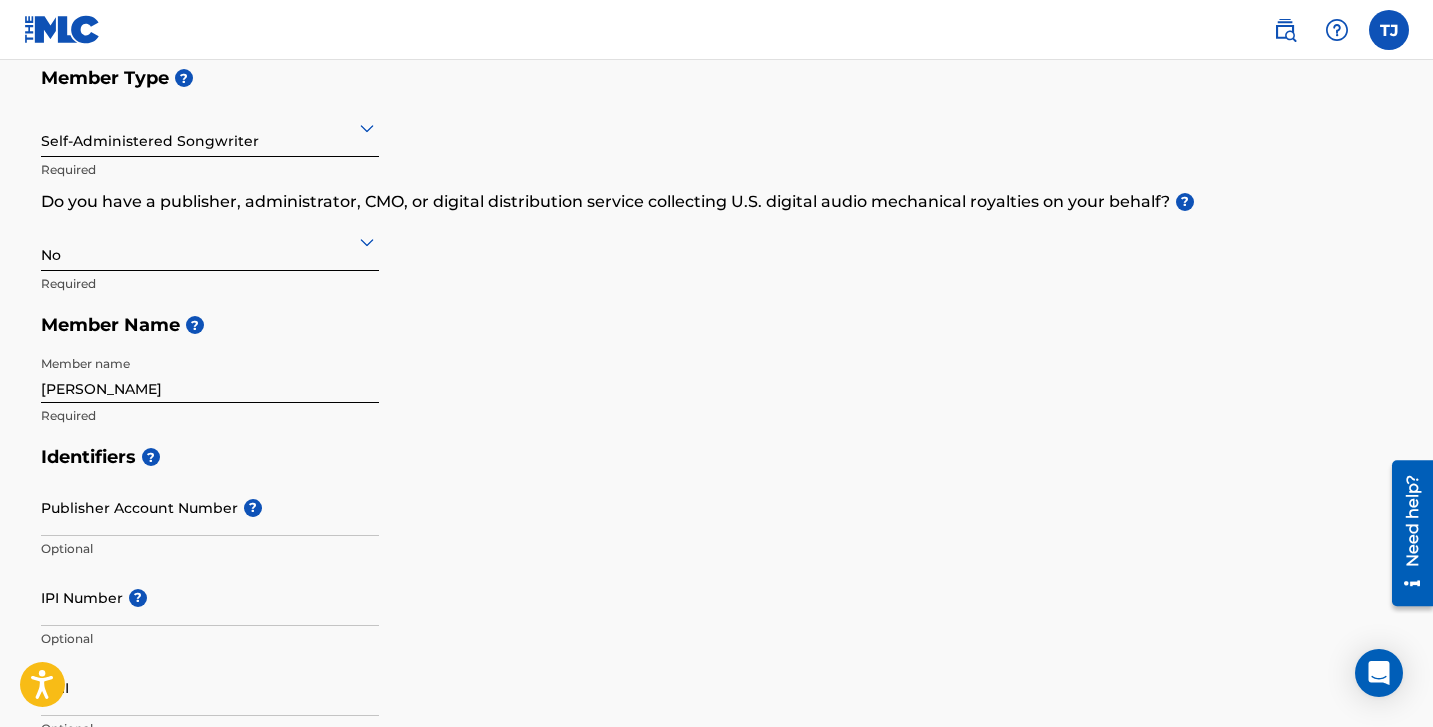 click on "Identifiers ? Publisher Account Number ? Optional IPI Number ? Optional ISNI Optional" at bounding box center [717, 592] 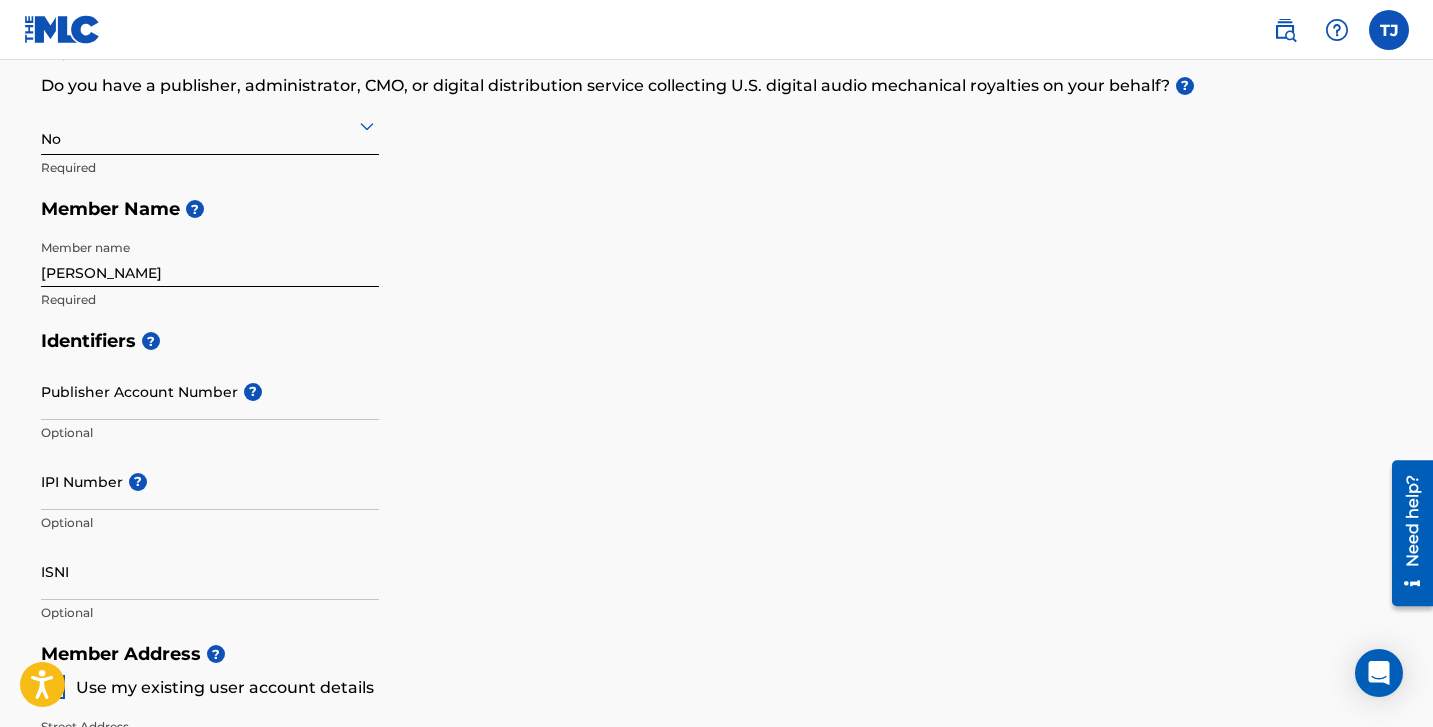 scroll, scrollTop: 344, scrollLeft: 0, axis: vertical 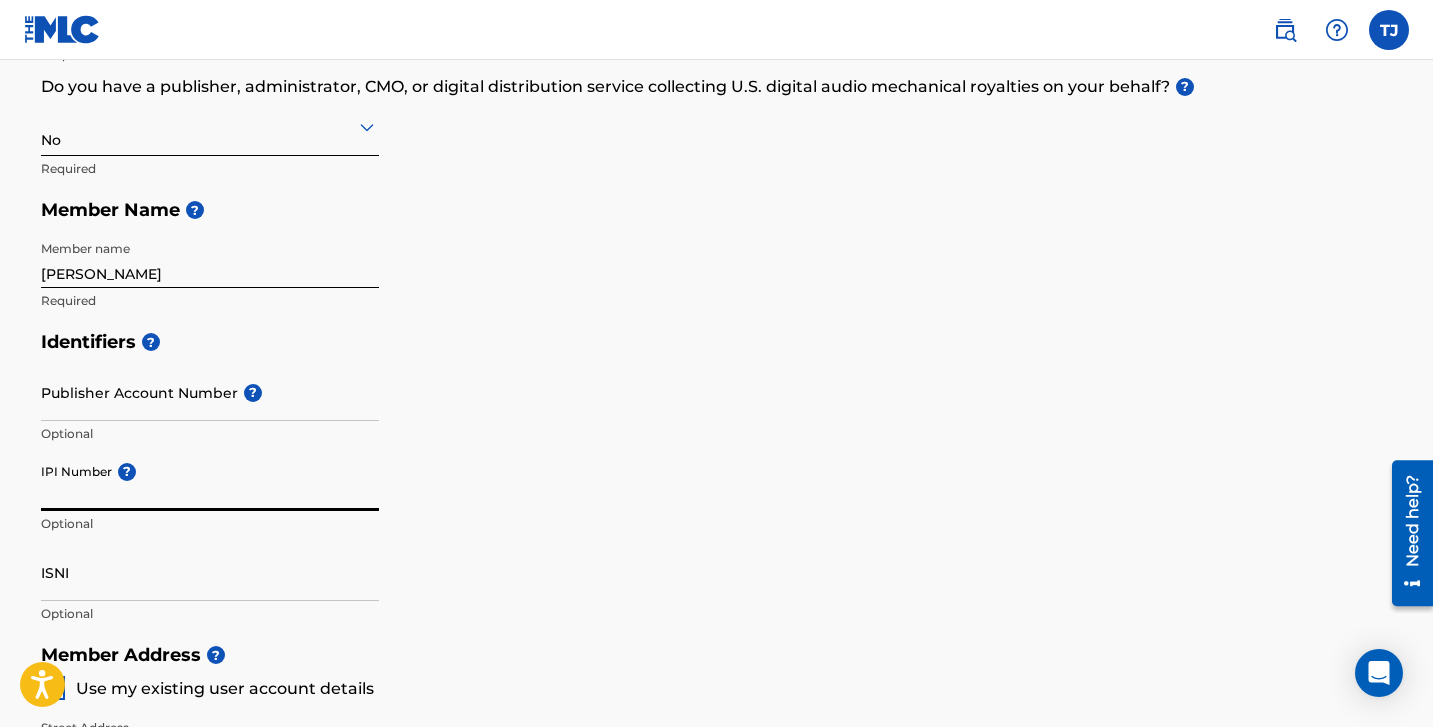 click on "IPI Number ?" at bounding box center (210, 482) 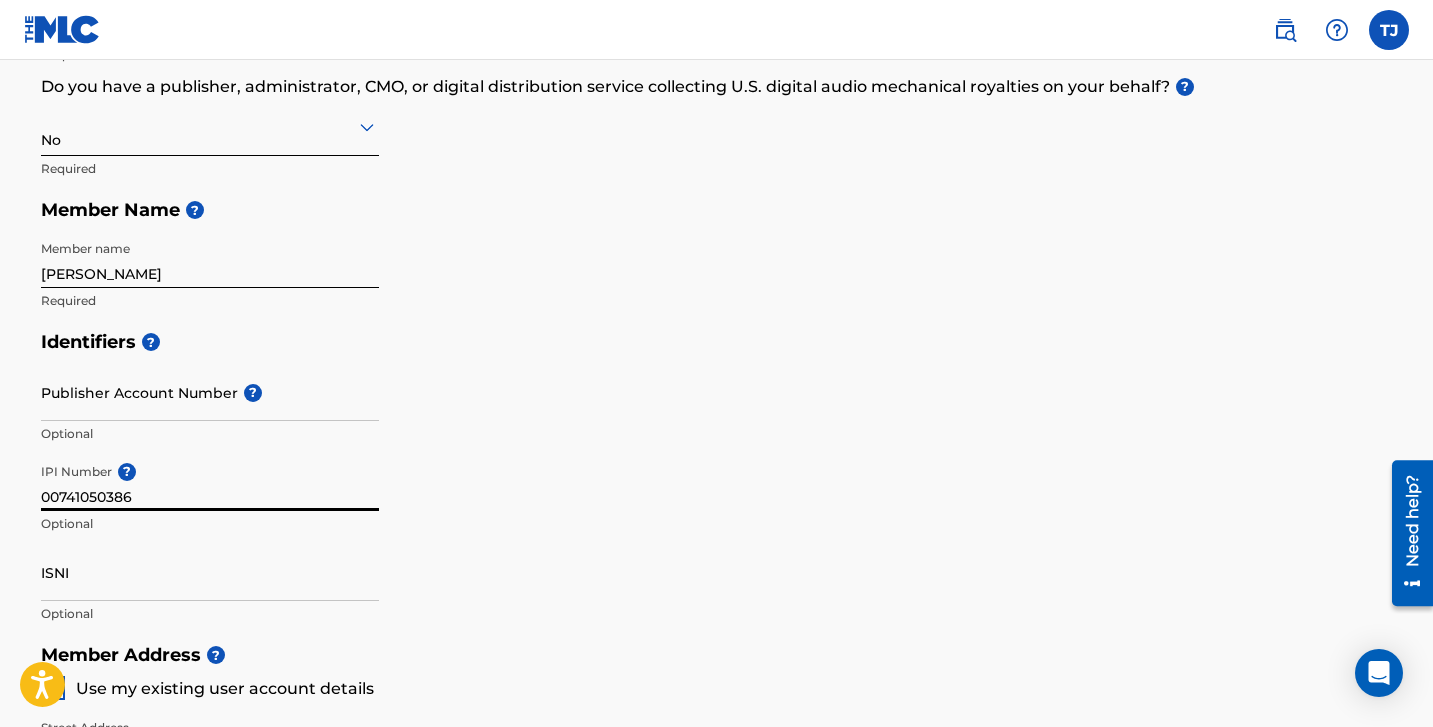 type on "00741050386" 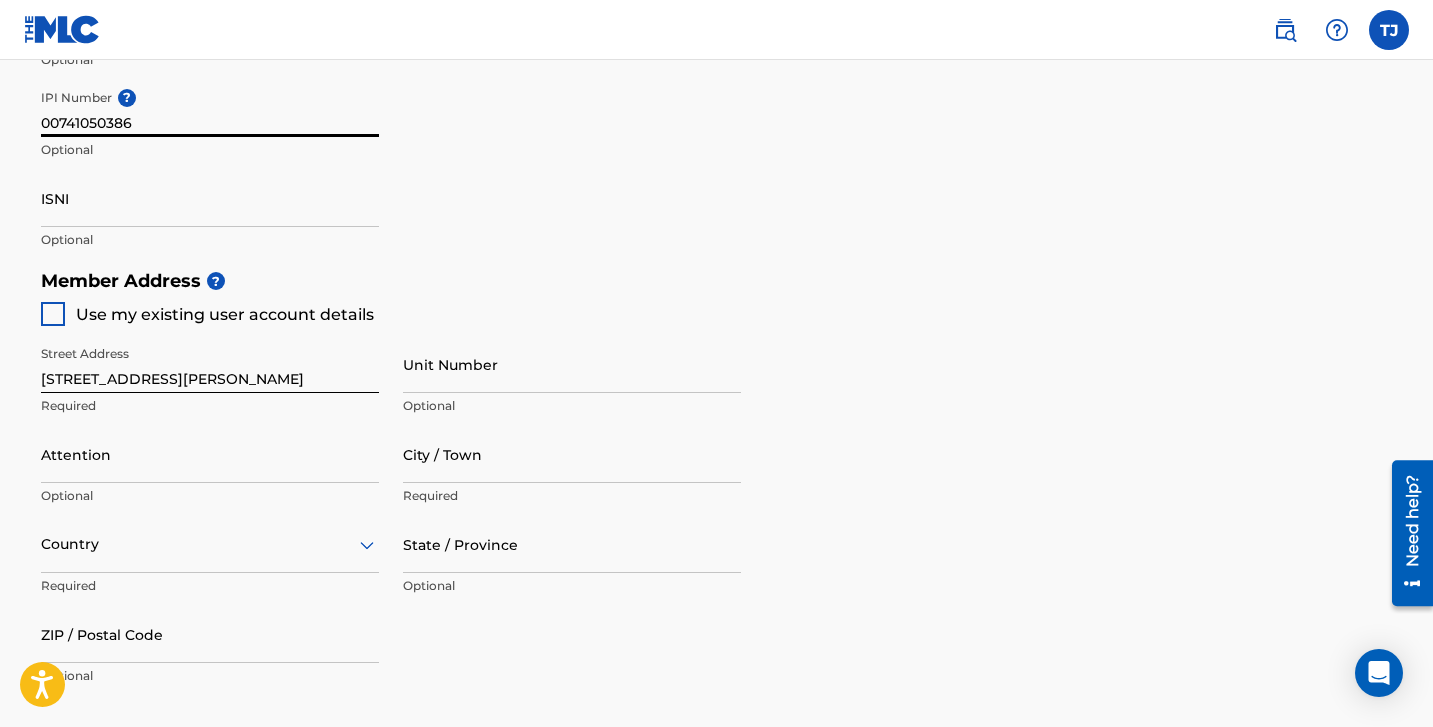 scroll, scrollTop: 723, scrollLeft: 0, axis: vertical 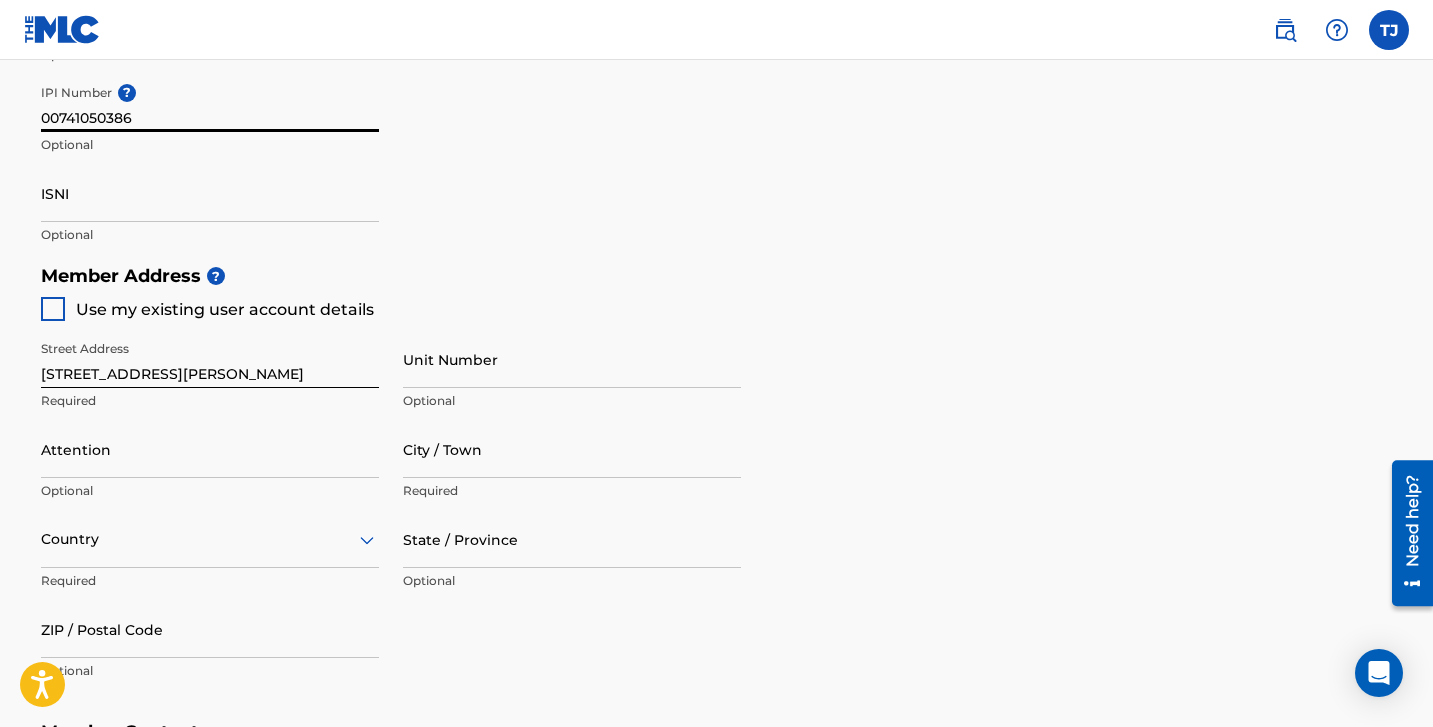 click at bounding box center [53, 309] 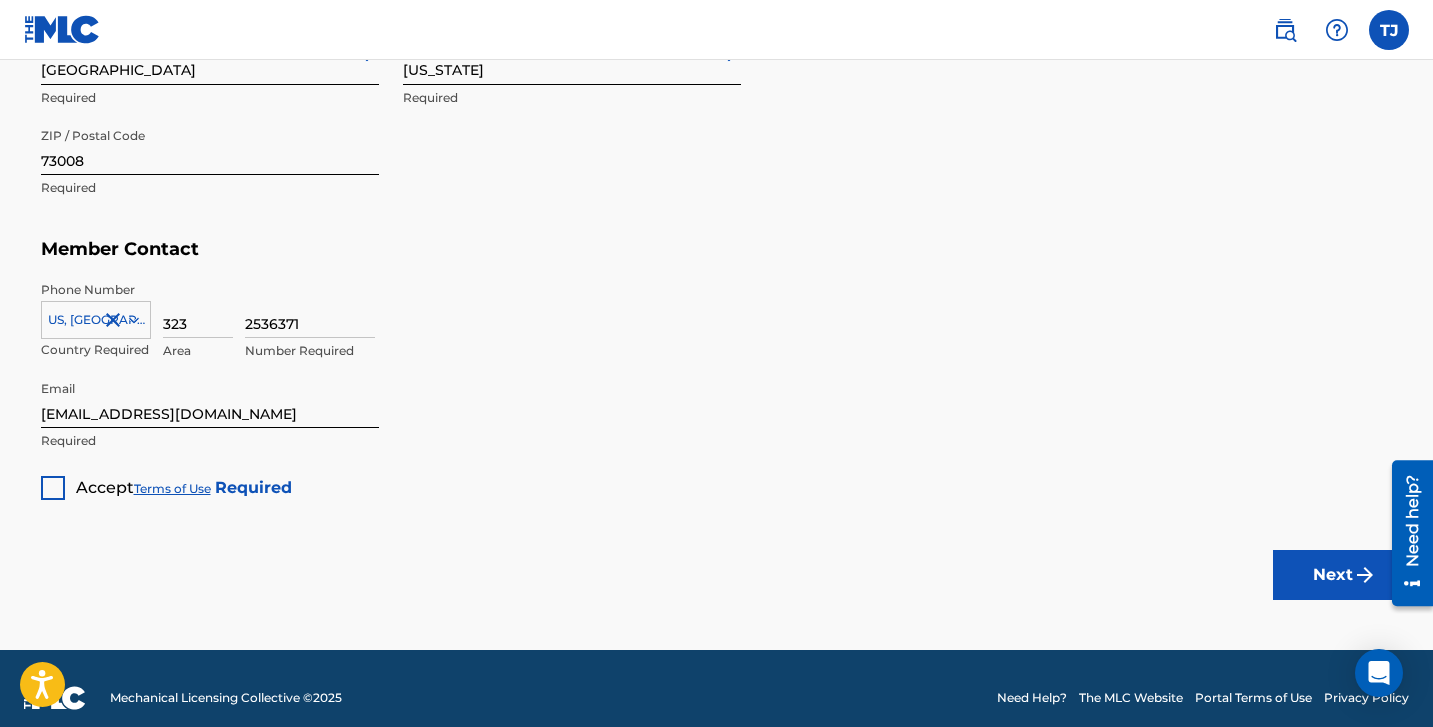 scroll, scrollTop: 1225, scrollLeft: 0, axis: vertical 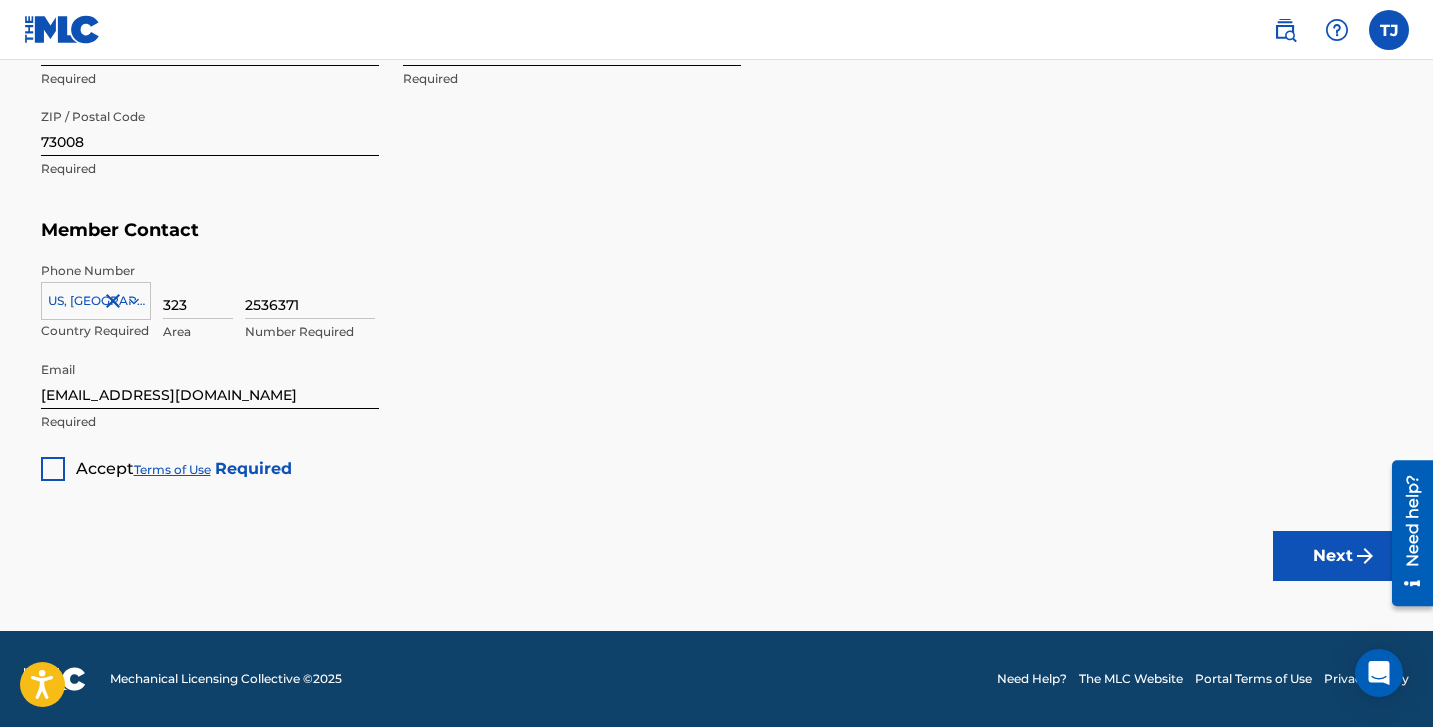 click at bounding box center [53, 469] 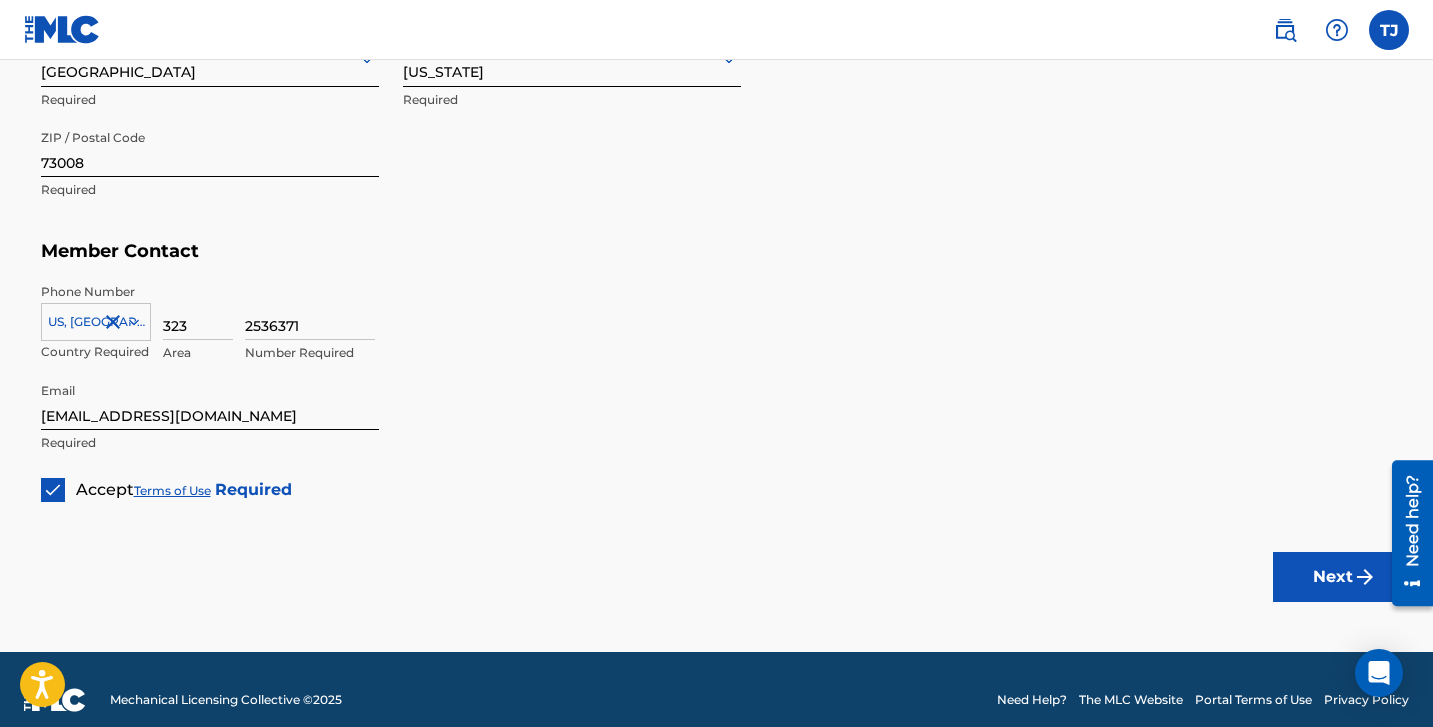 scroll, scrollTop: 1225, scrollLeft: 0, axis: vertical 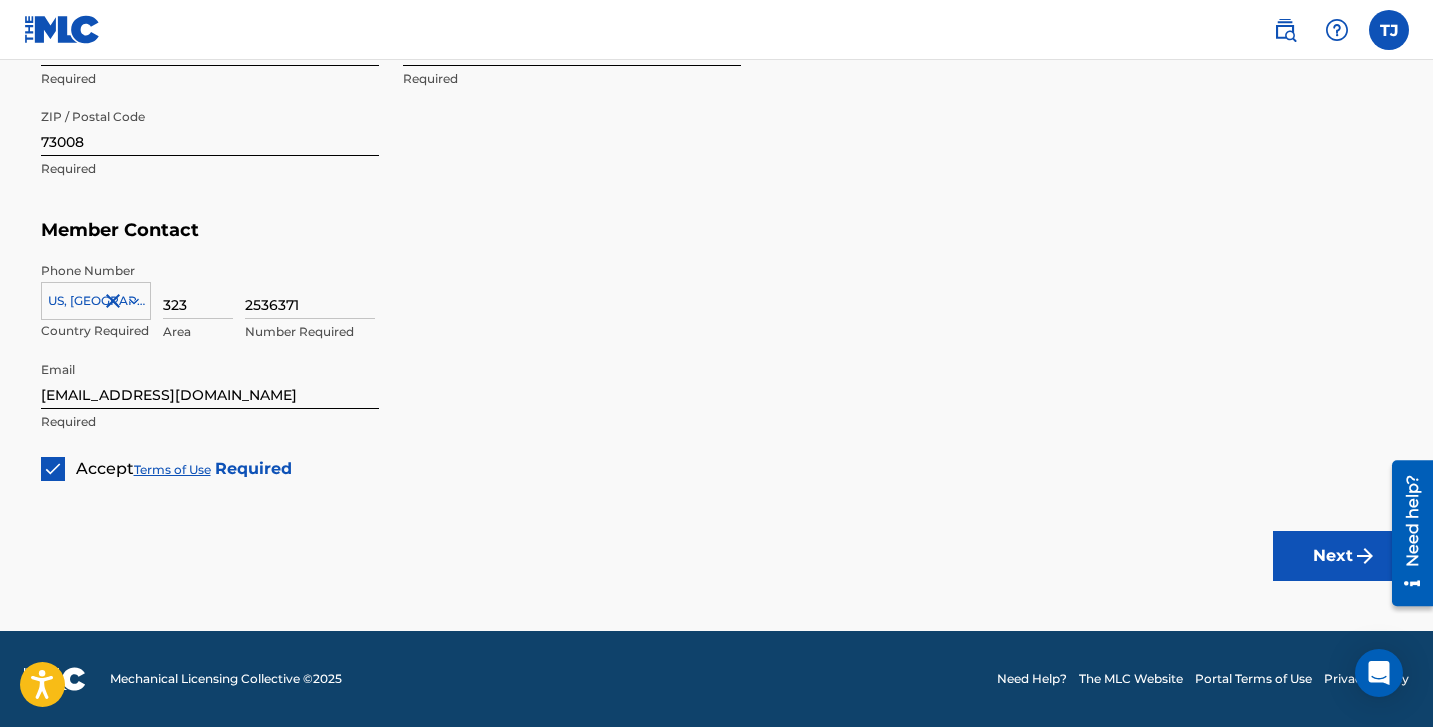click on "Next" at bounding box center (1333, 556) 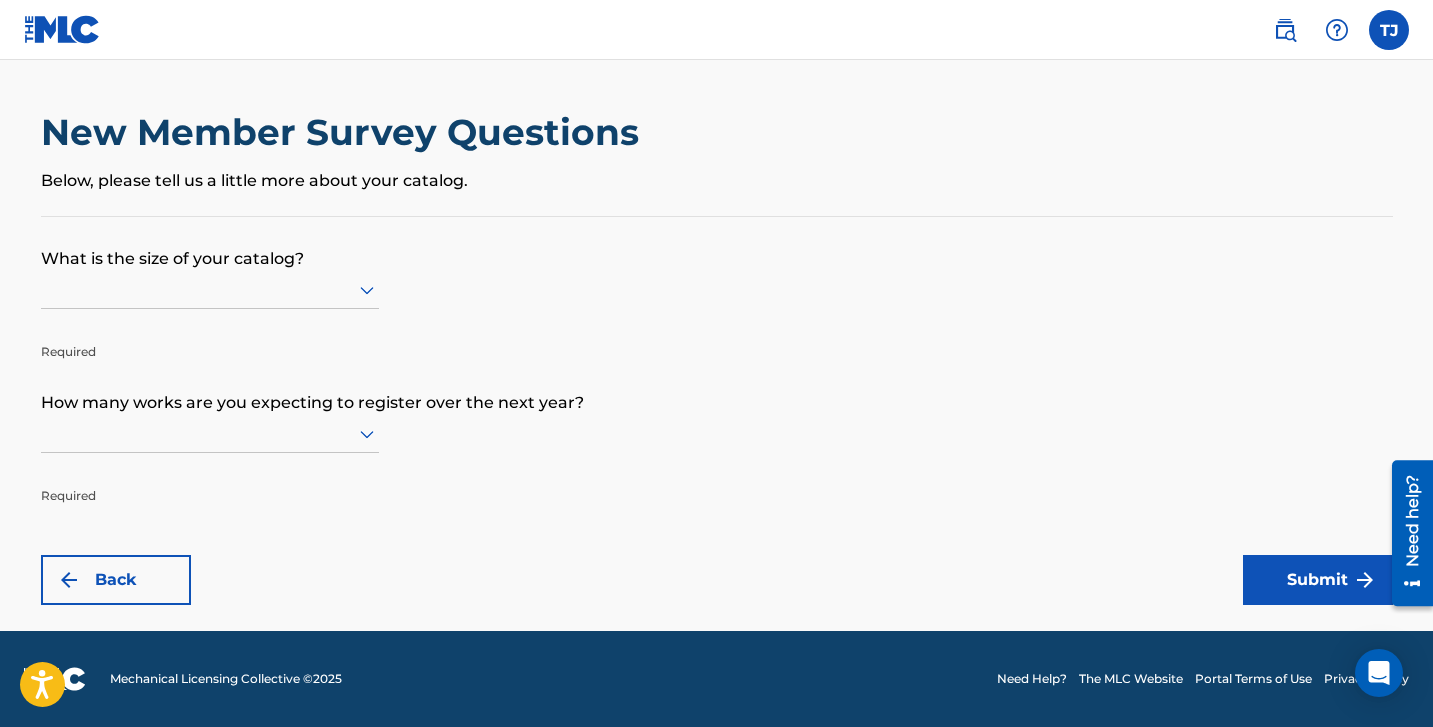 scroll, scrollTop: 0, scrollLeft: 0, axis: both 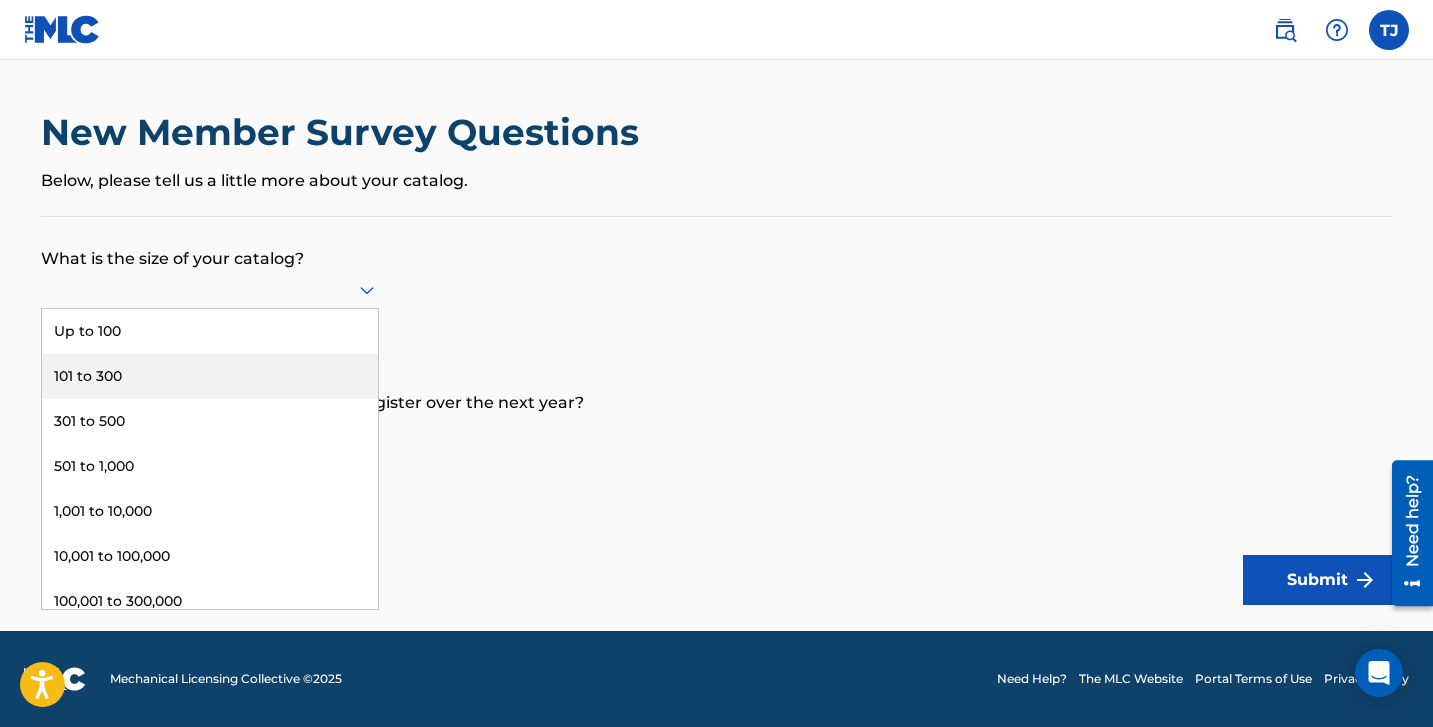 click on "101 to 300" at bounding box center (210, 376) 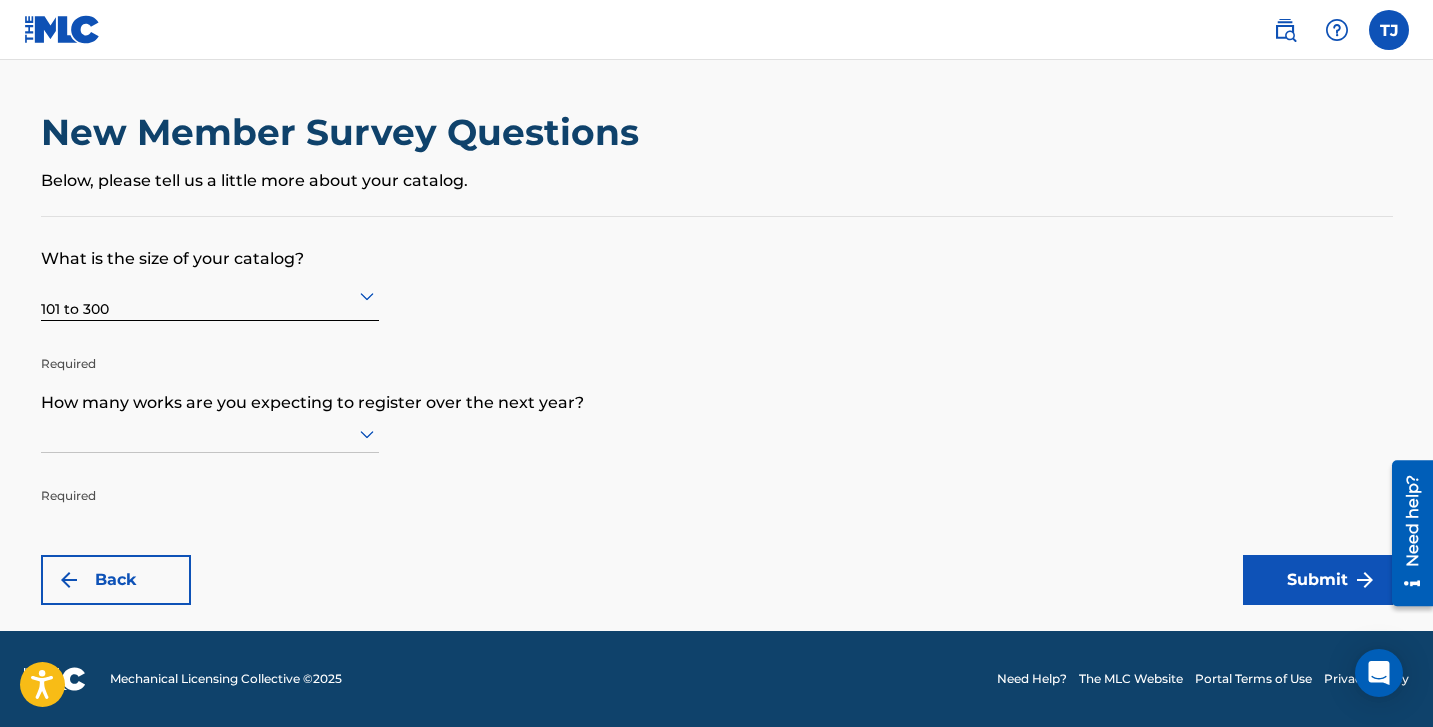 click at bounding box center (210, 433) 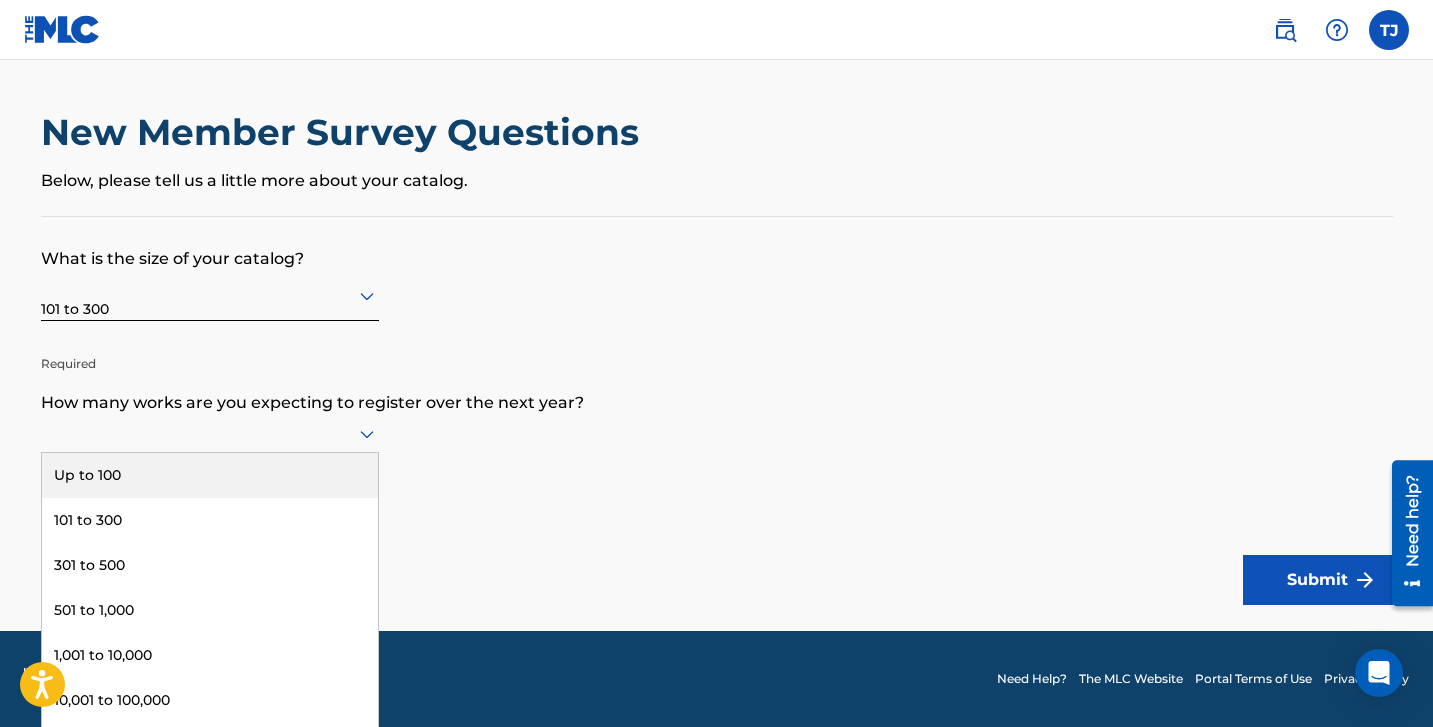 scroll, scrollTop: 1, scrollLeft: 0, axis: vertical 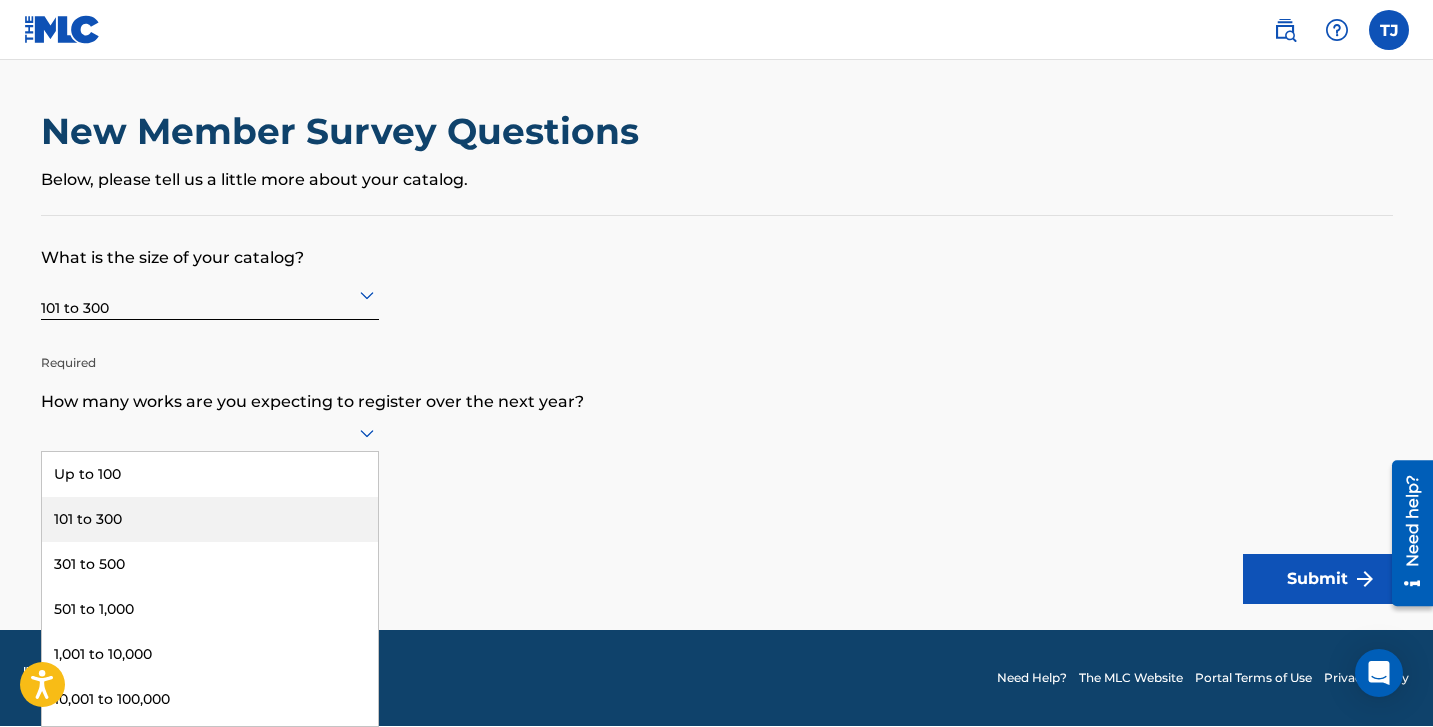 click on "101 to 300" at bounding box center [210, 519] 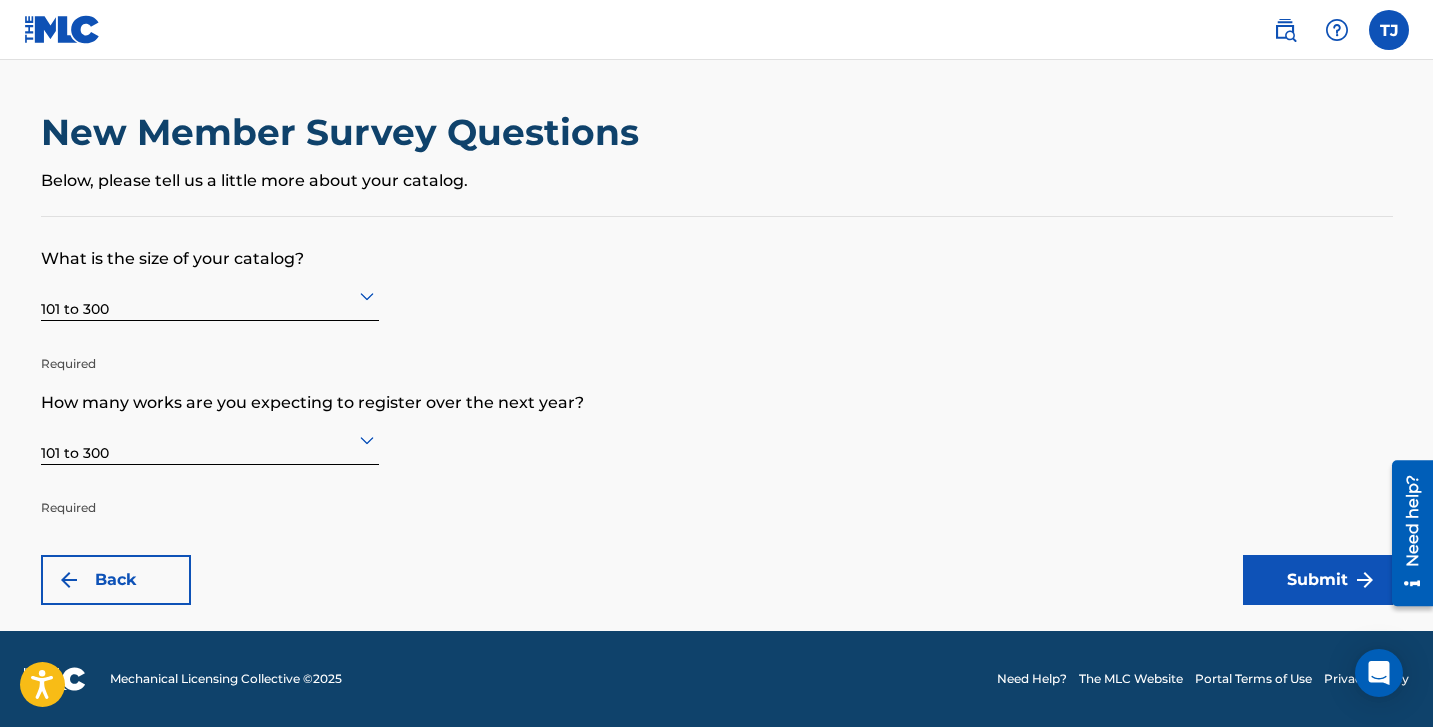 scroll, scrollTop: 0, scrollLeft: 0, axis: both 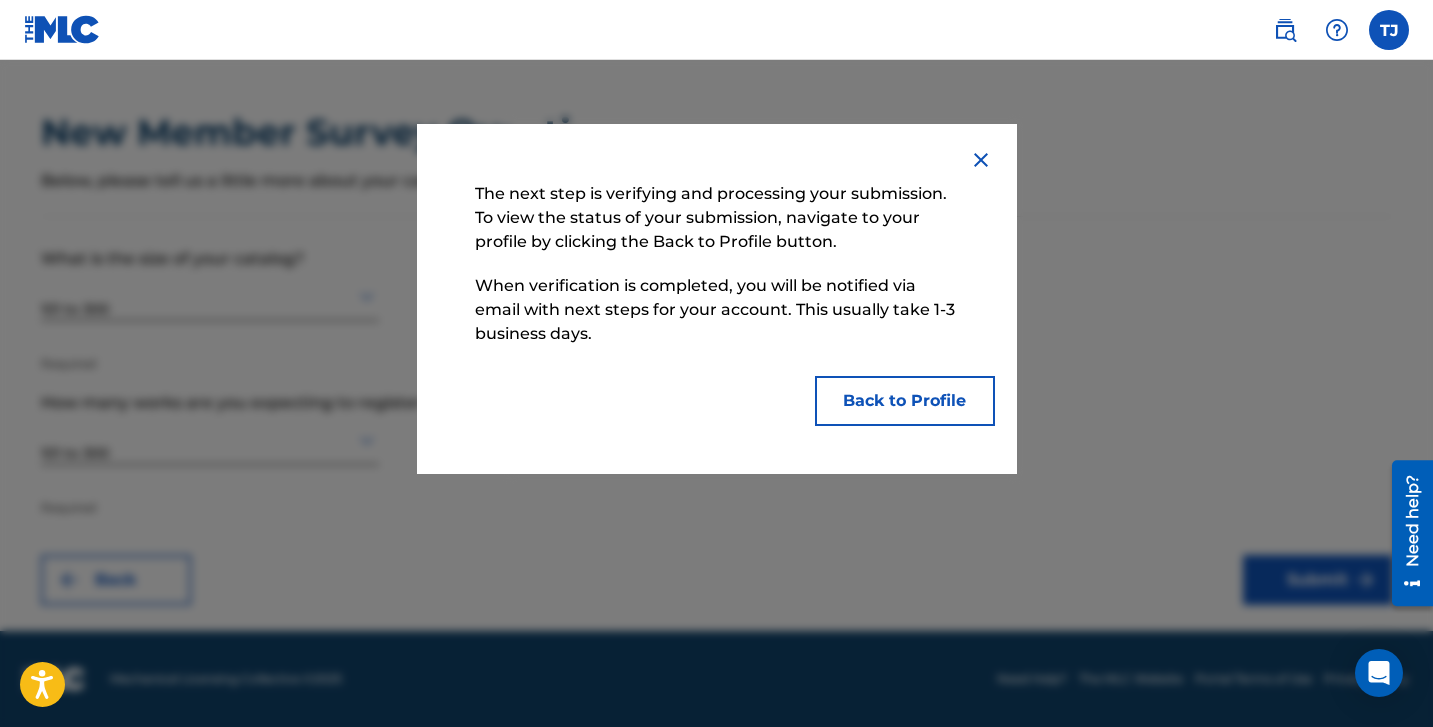 click on "Back to Profile" at bounding box center (905, 401) 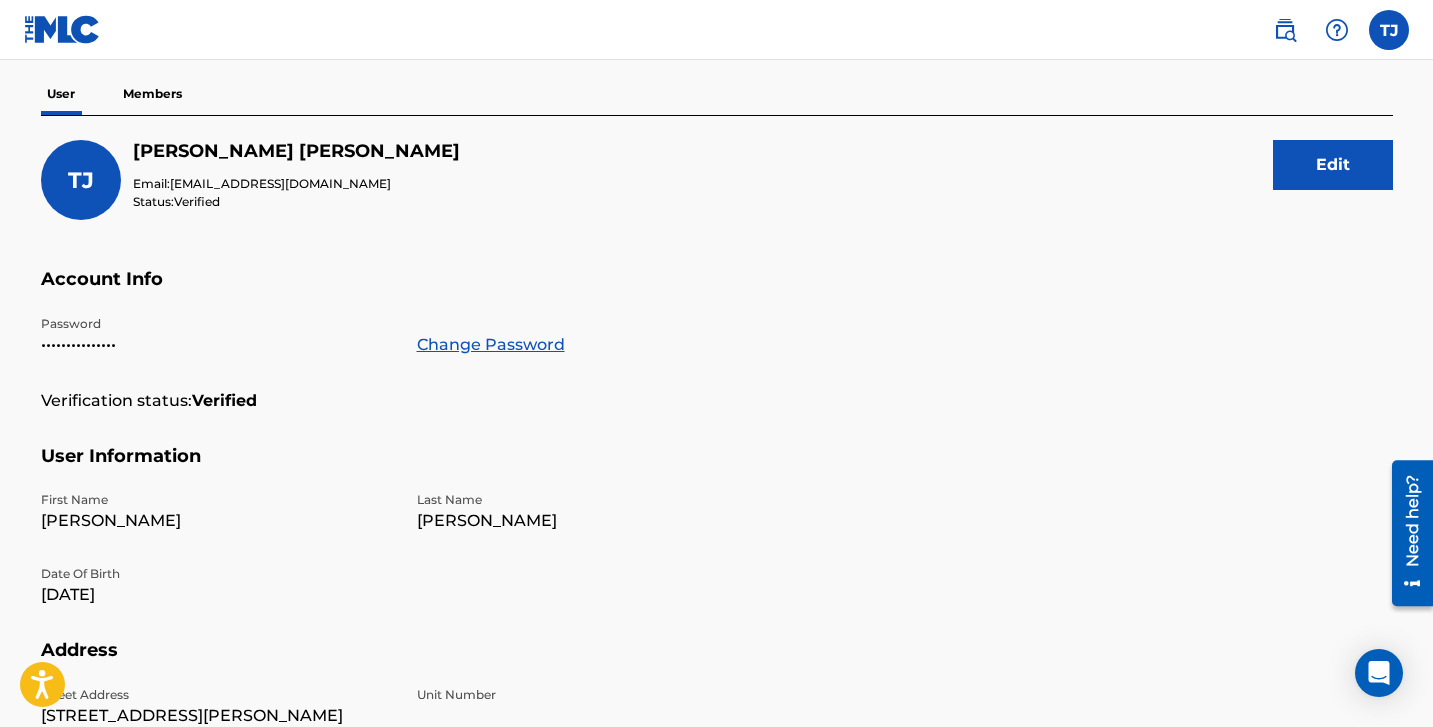 scroll, scrollTop: 170, scrollLeft: 0, axis: vertical 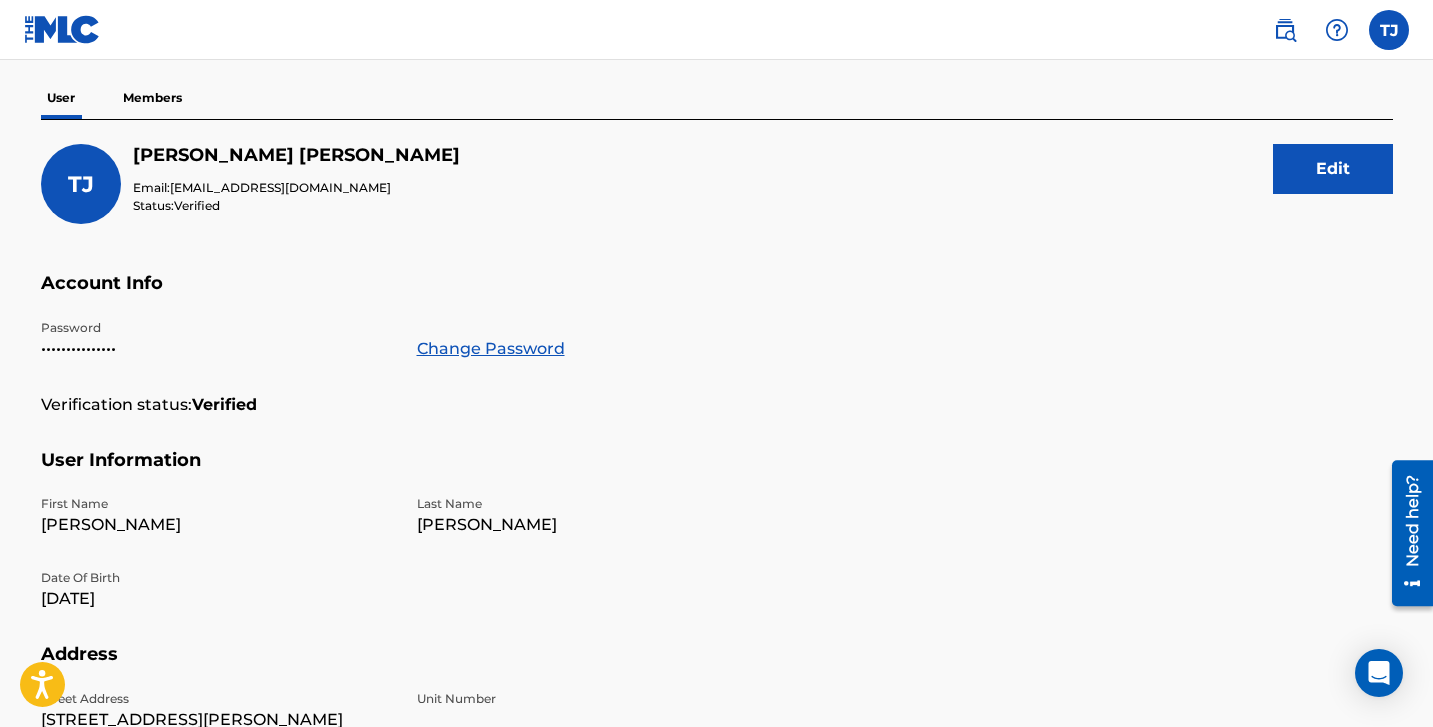 click on "Members" at bounding box center (152, 98) 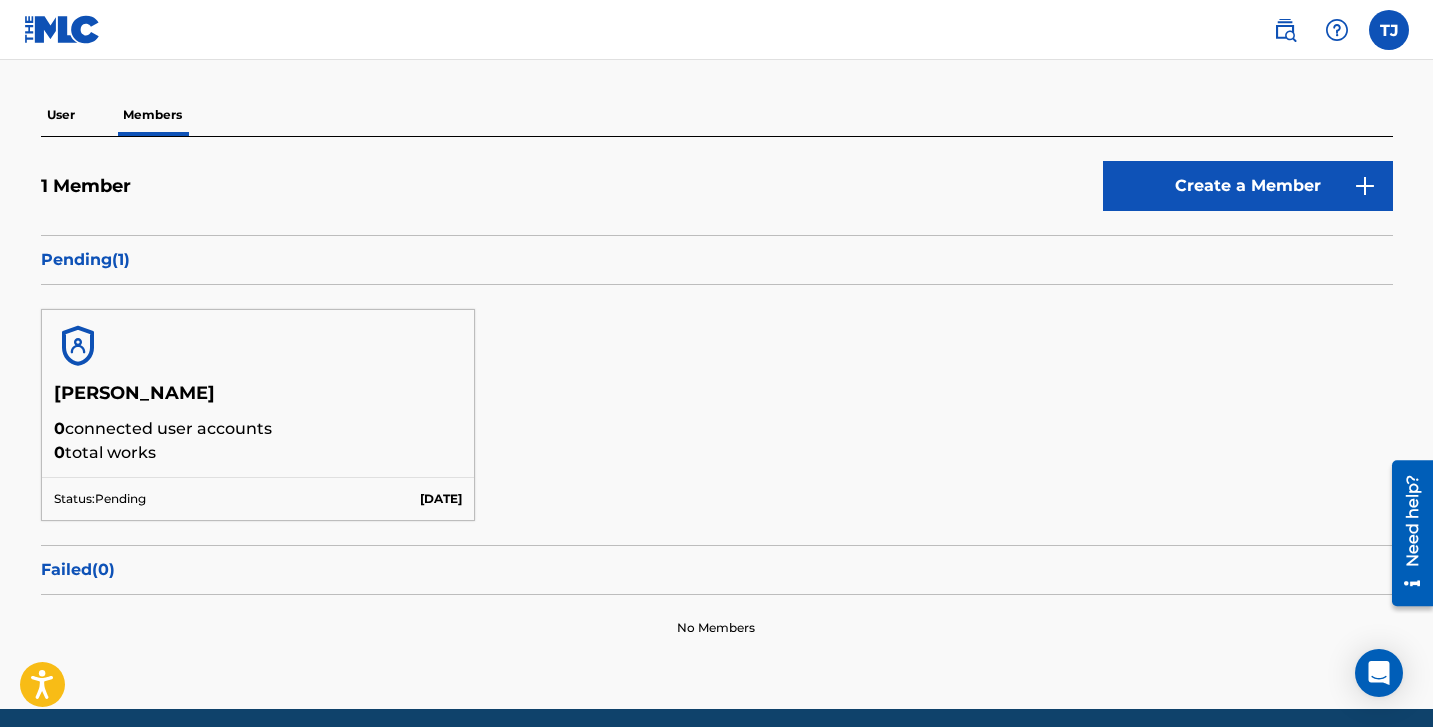 scroll, scrollTop: 157, scrollLeft: 0, axis: vertical 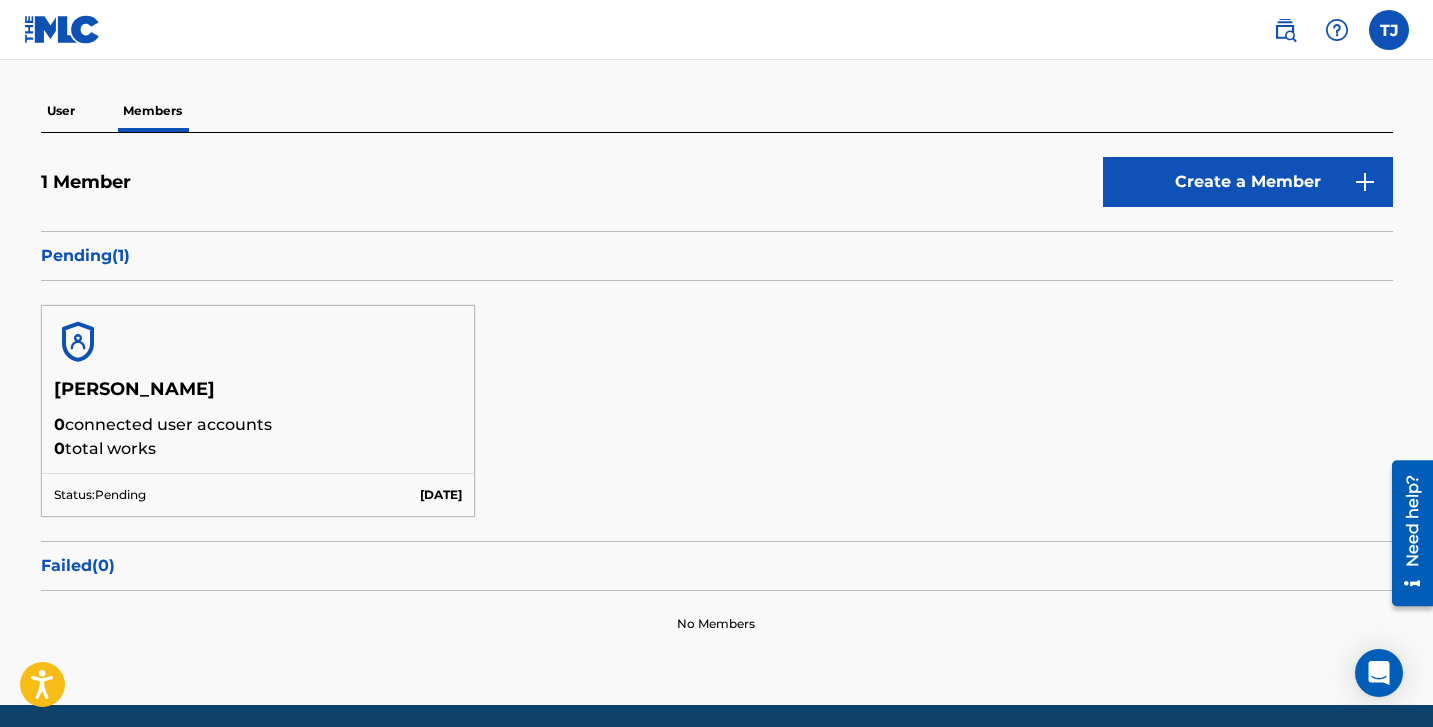 click on "Pending  ( 1 )" at bounding box center (717, 256) 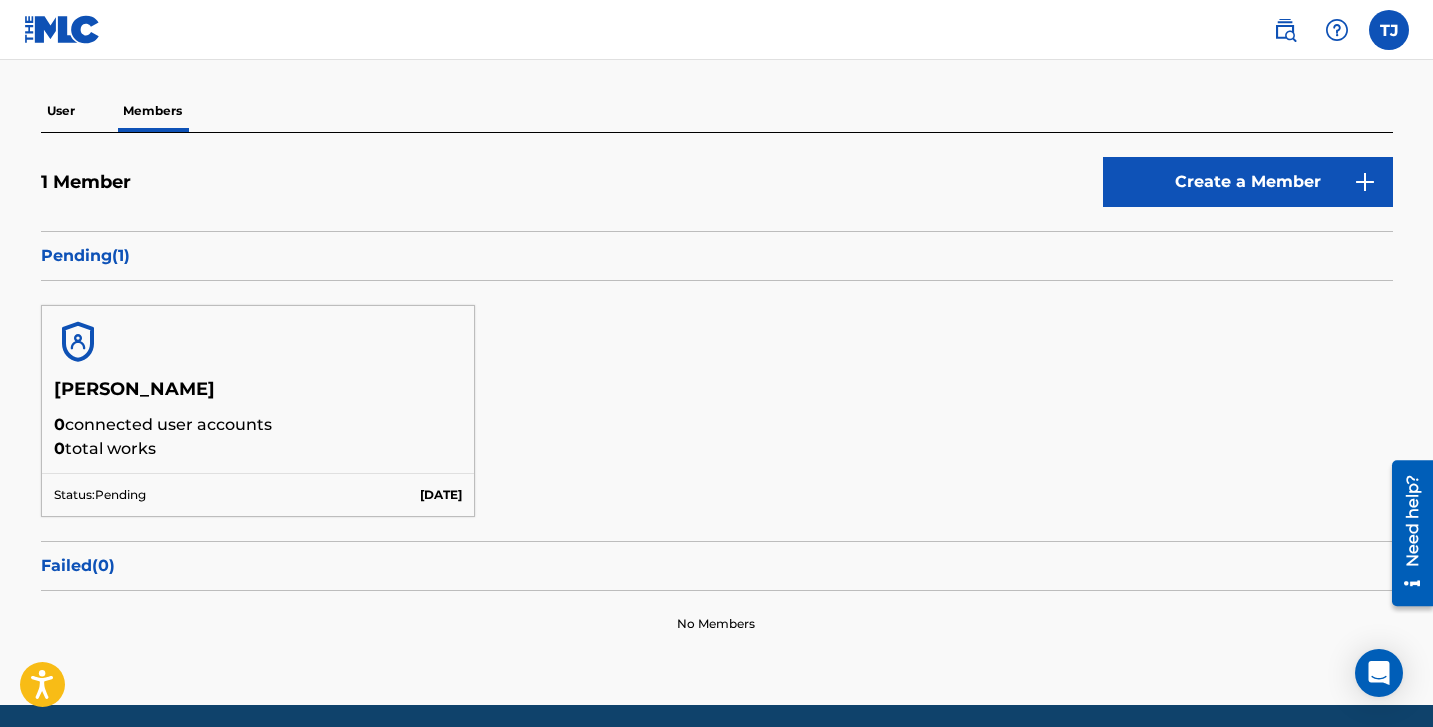 click on "User" at bounding box center (61, 111) 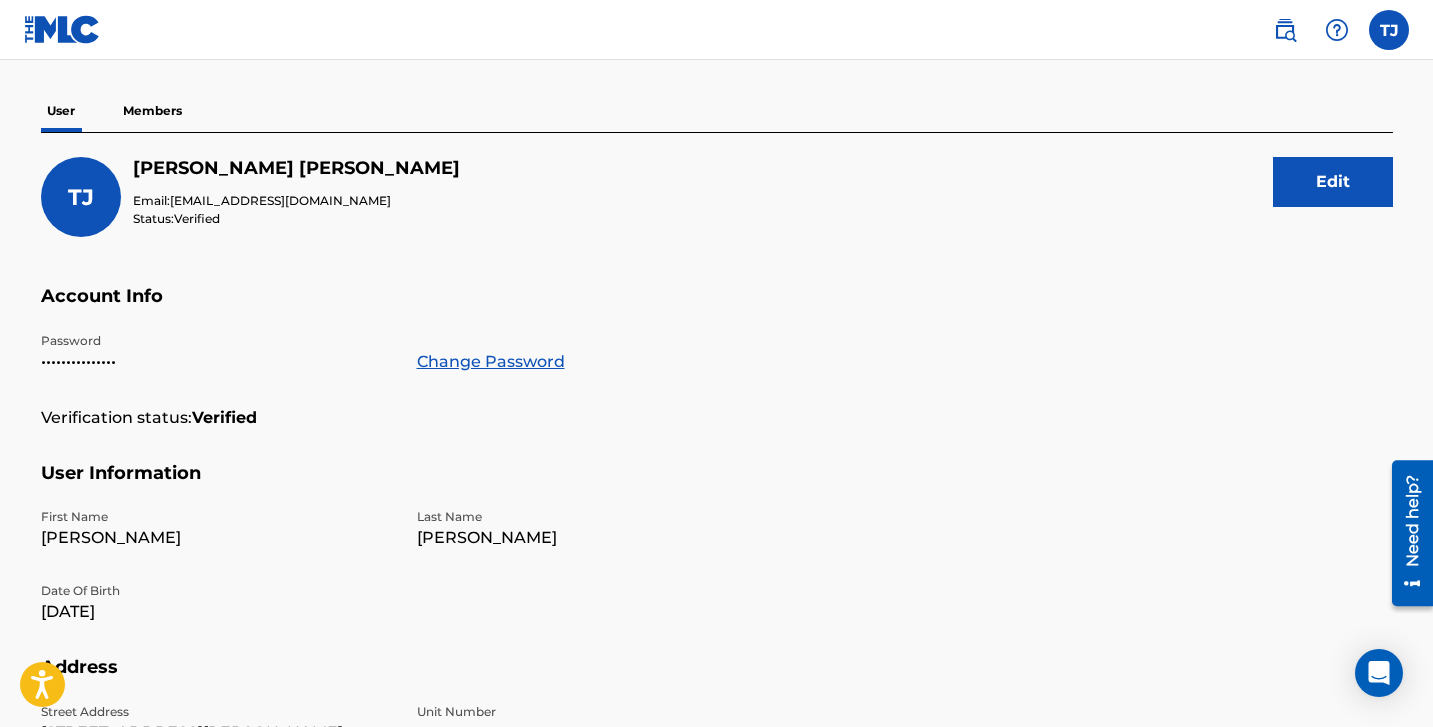 scroll, scrollTop: 0, scrollLeft: 0, axis: both 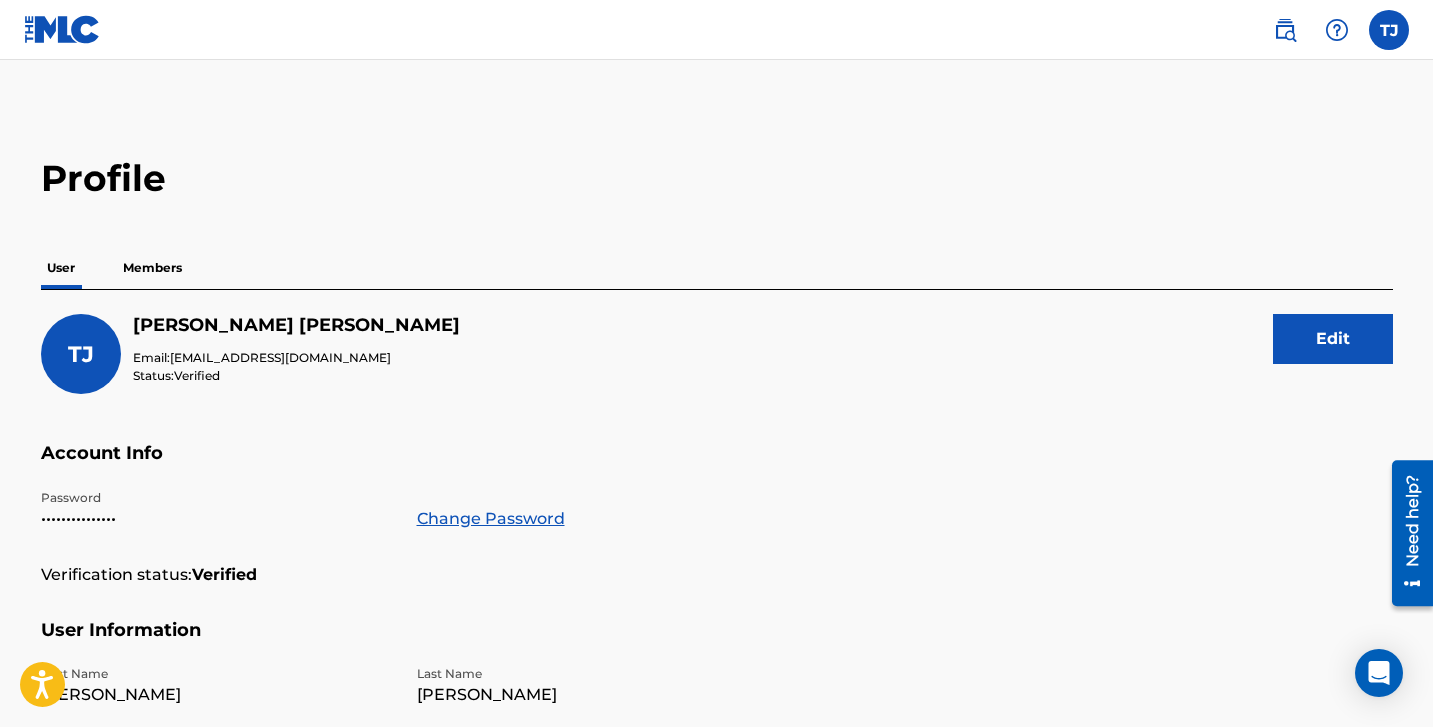 click on "Members" at bounding box center (152, 268) 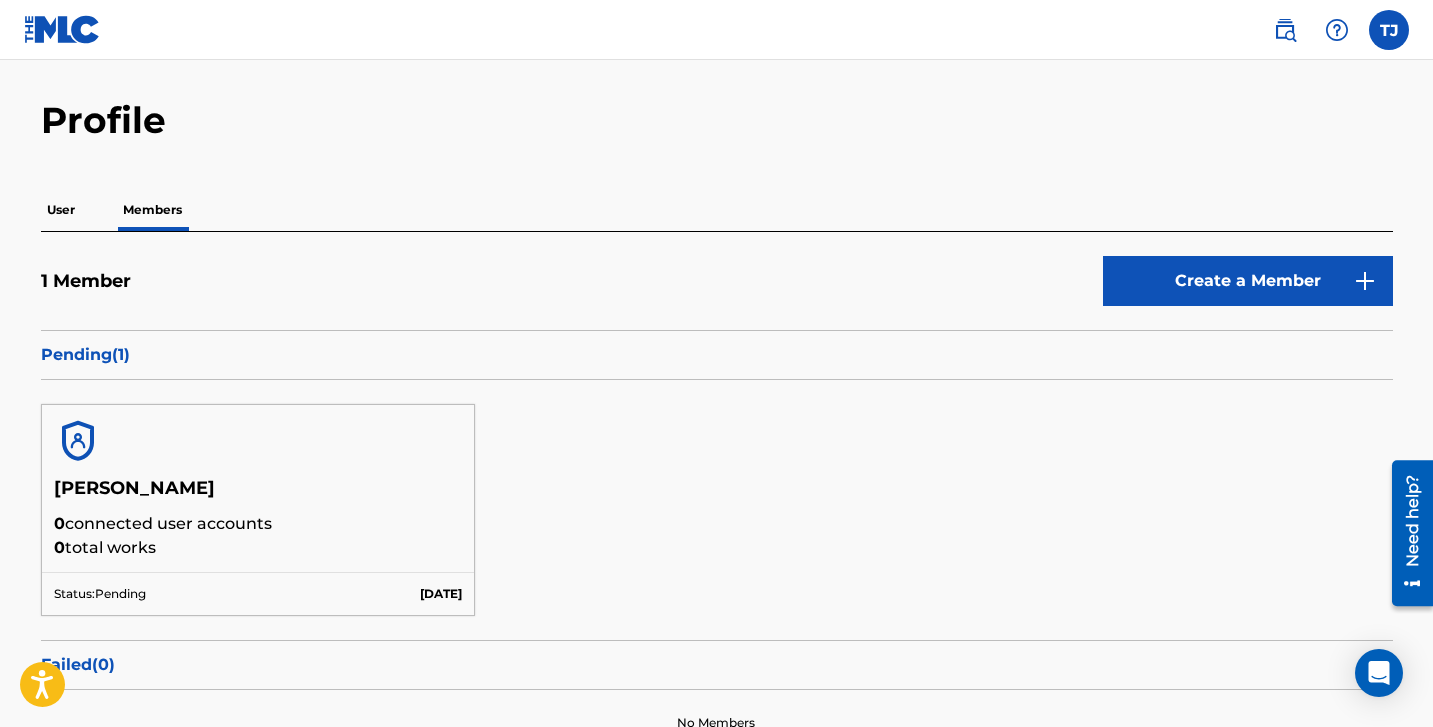 scroll, scrollTop: 51, scrollLeft: 0, axis: vertical 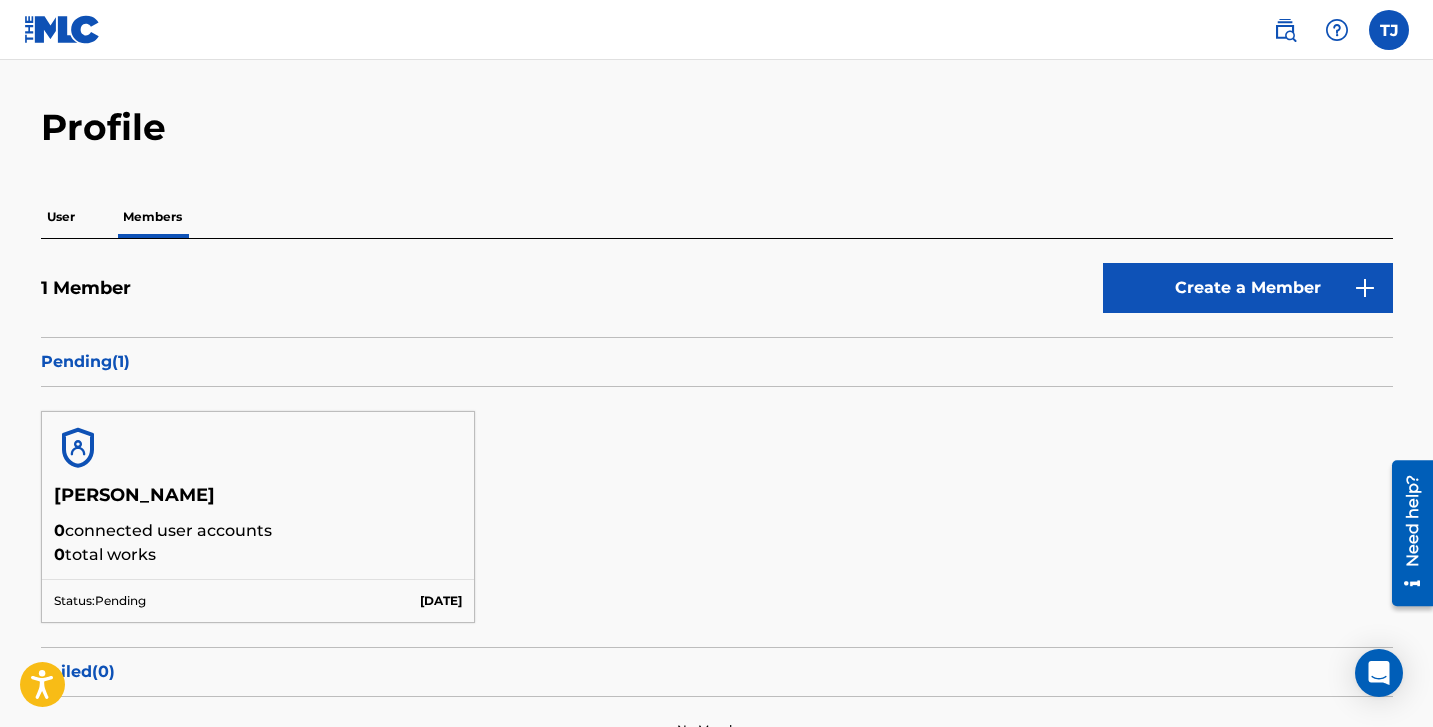 click on "Pending  ( 1 )" at bounding box center (717, 362) 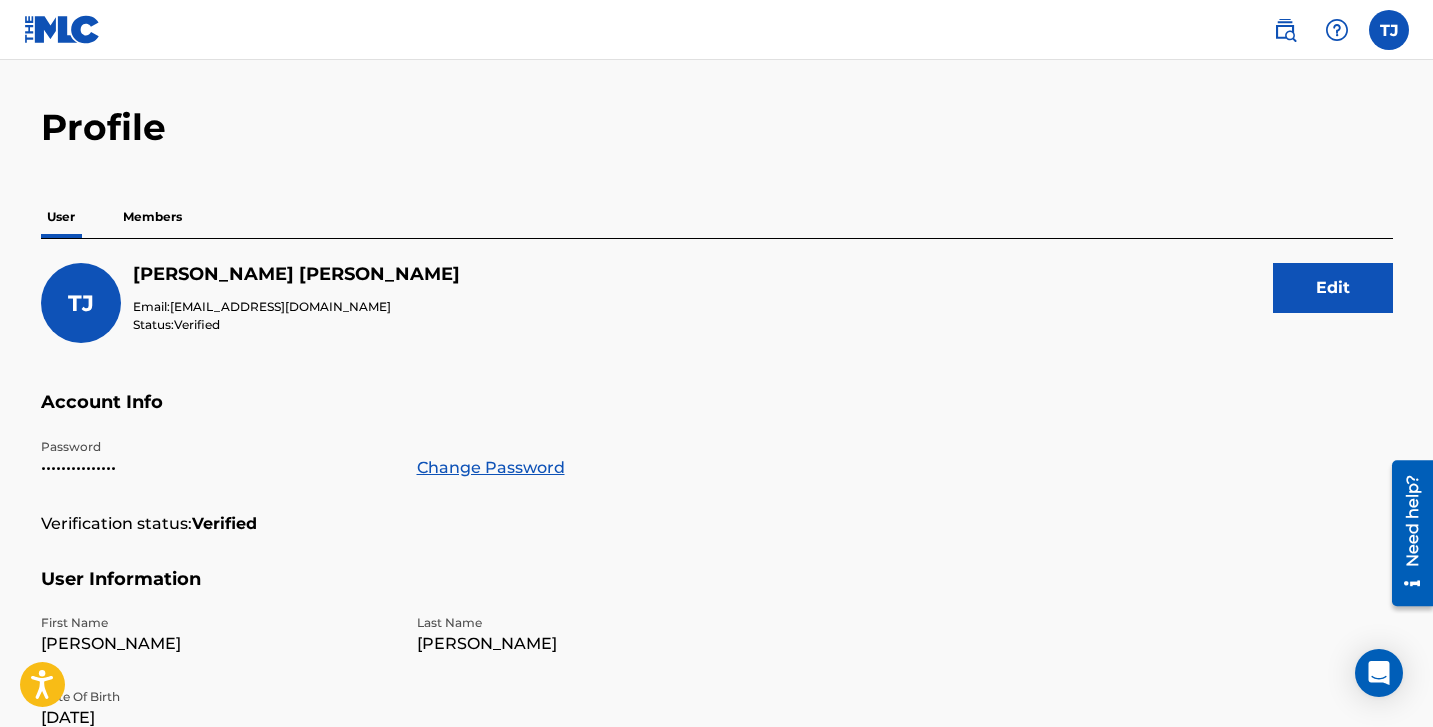 scroll, scrollTop: 0, scrollLeft: 0, axis: both 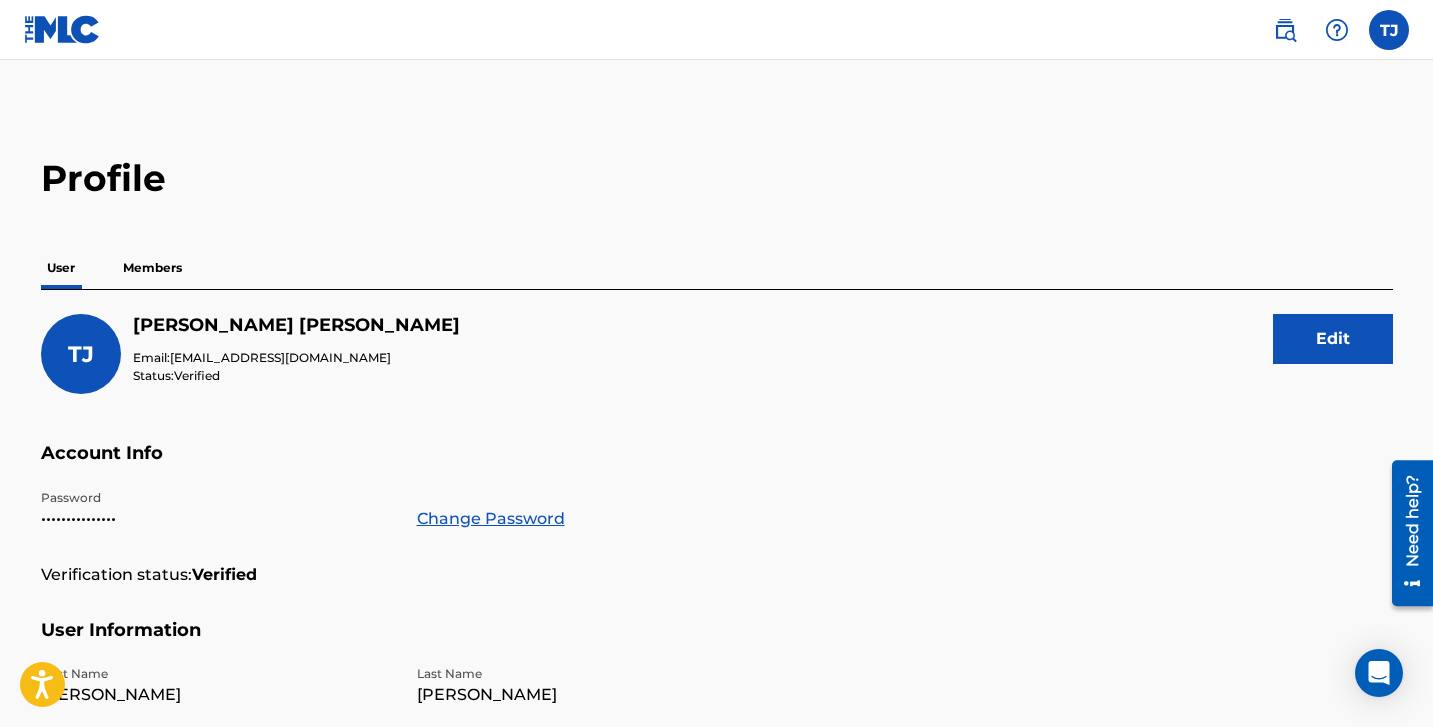 click at bounding box center [1389, 30] 